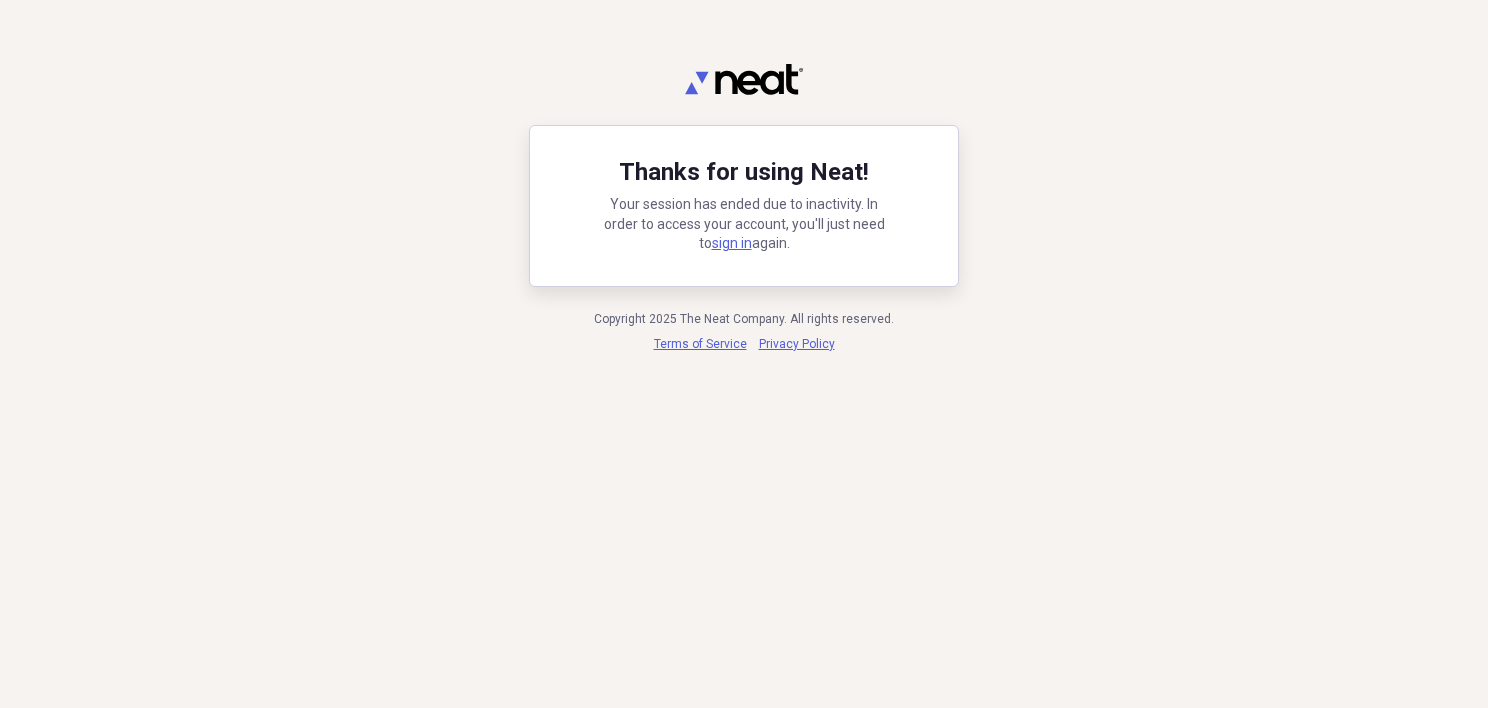 scroll, scrollTop: 0, scrollLeft: 0, axis: both 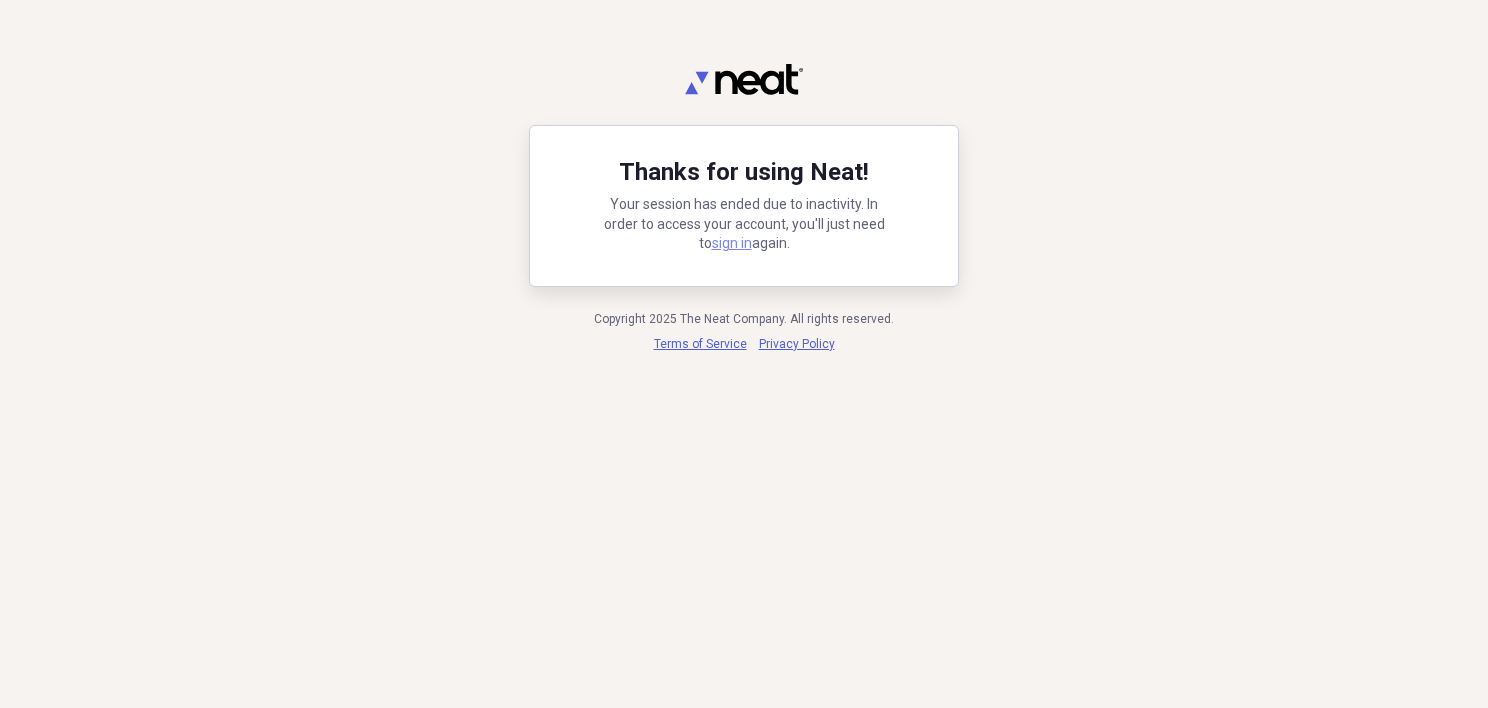 click on "sign in" at bounding box center [732, 243] 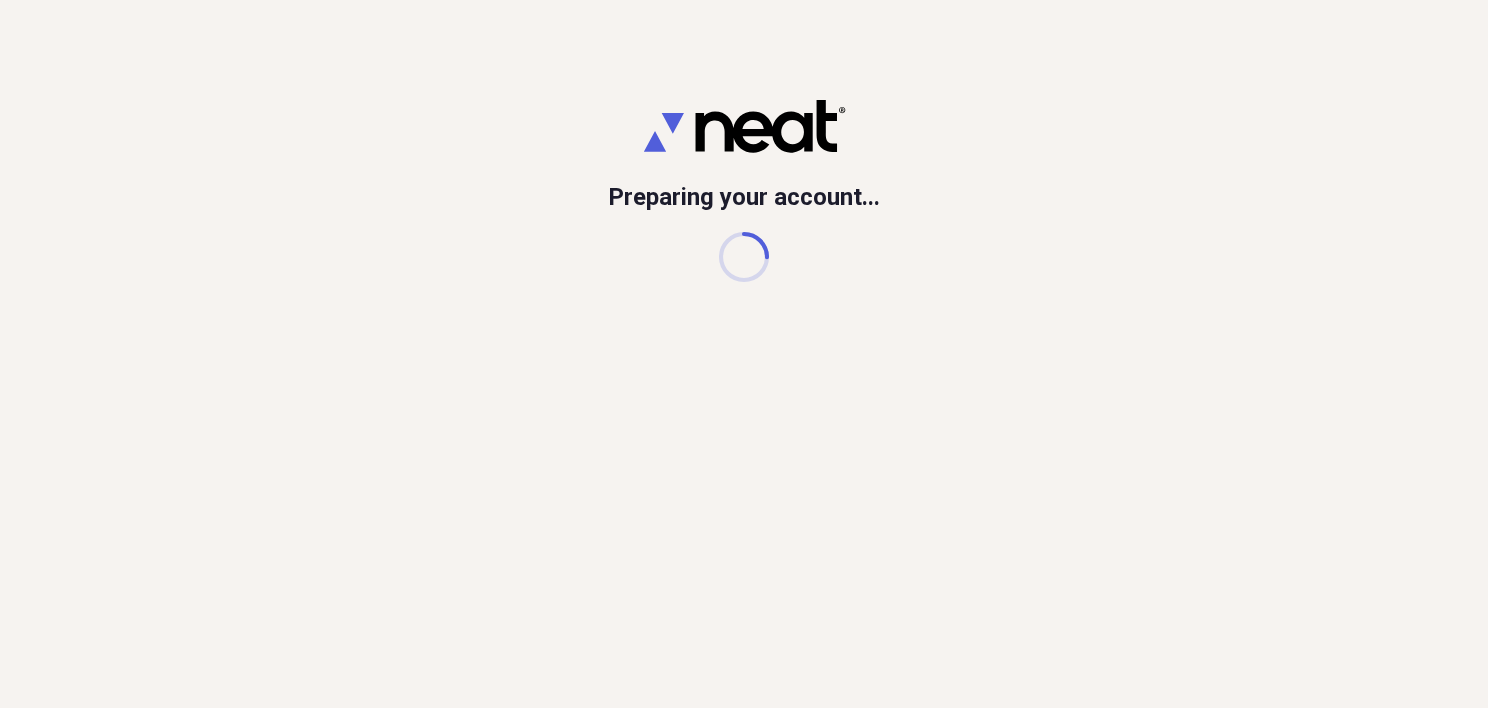 scroll, scrollTop: 0, scrollLeft: 0, axis: both 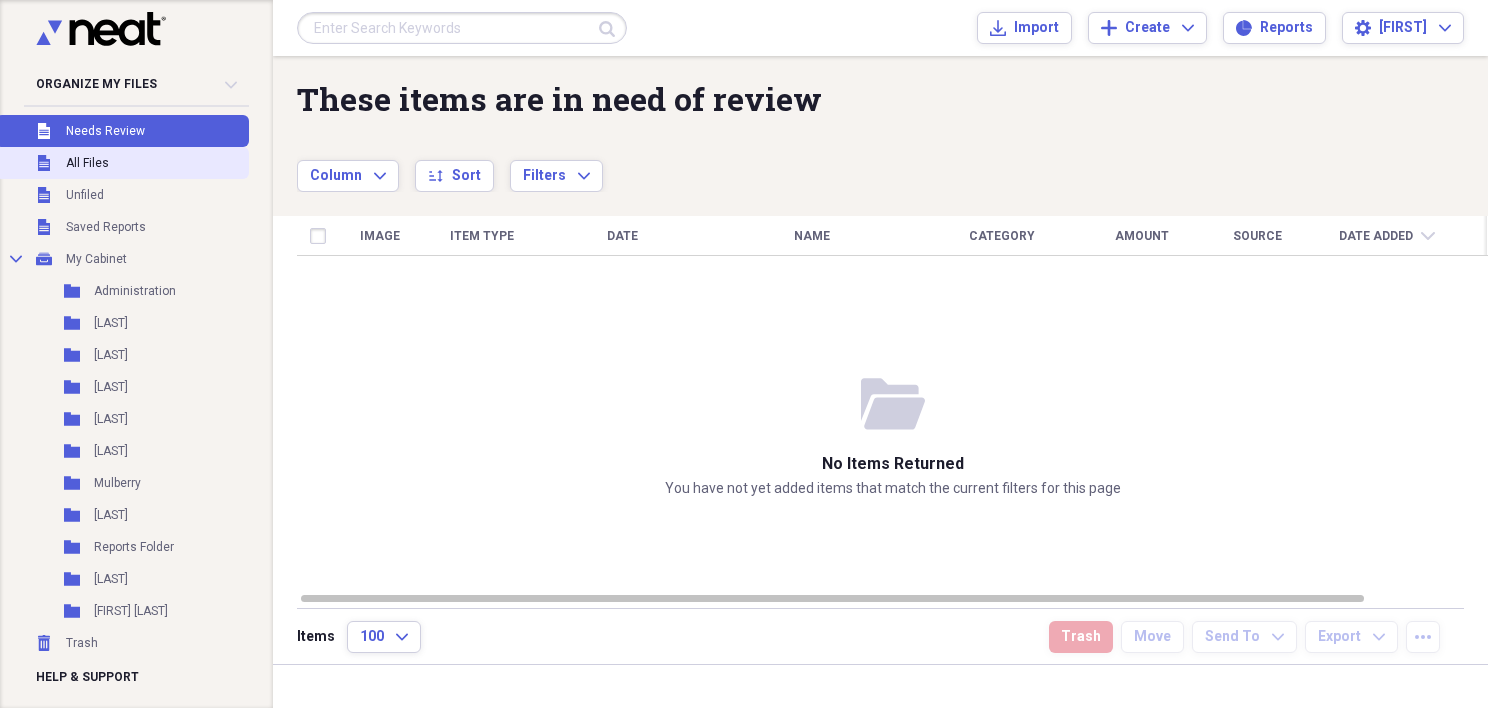 click on "Unfiled All Files" at bounding box center (122, 163) 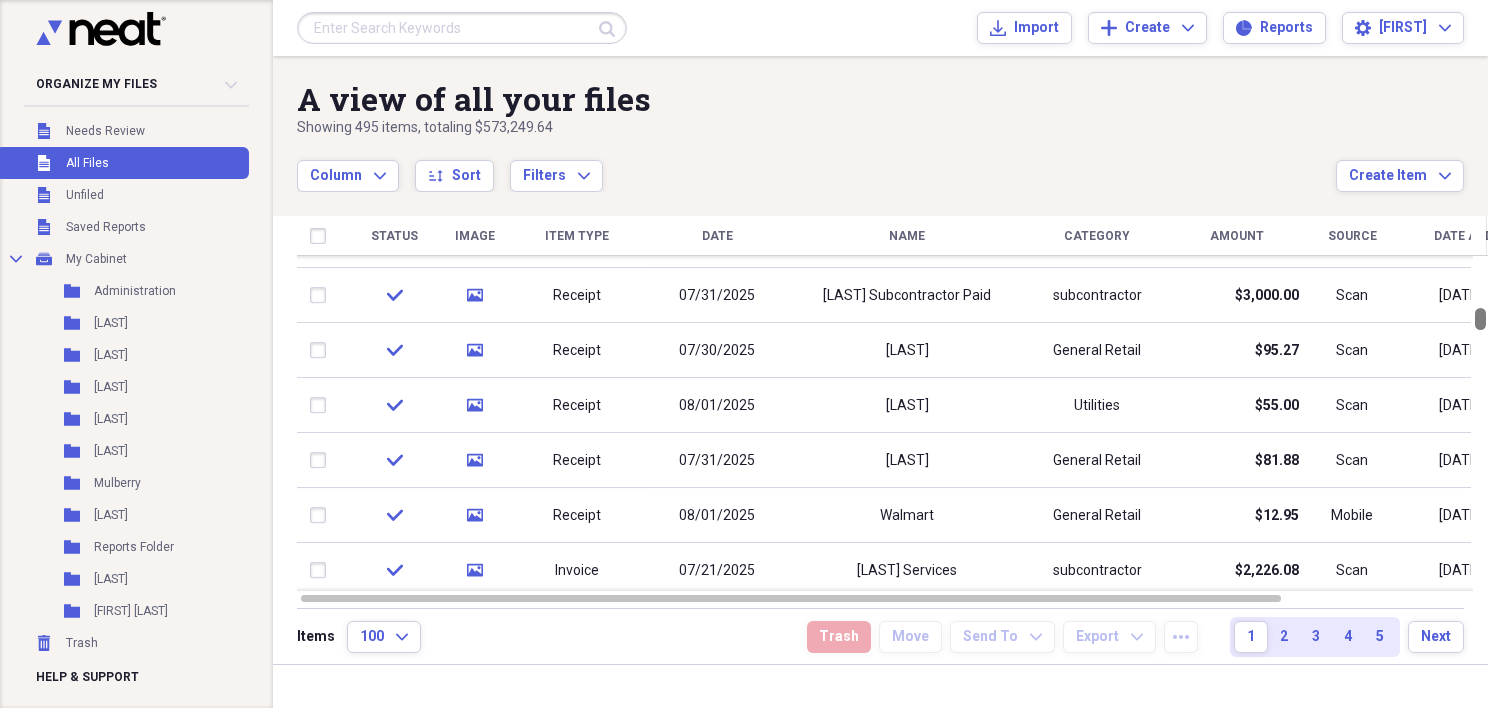 drag, startPoint x: 1477, startPoint y: 266, endPoint x: 1480, endPoint y: 310, distance: 44.102154 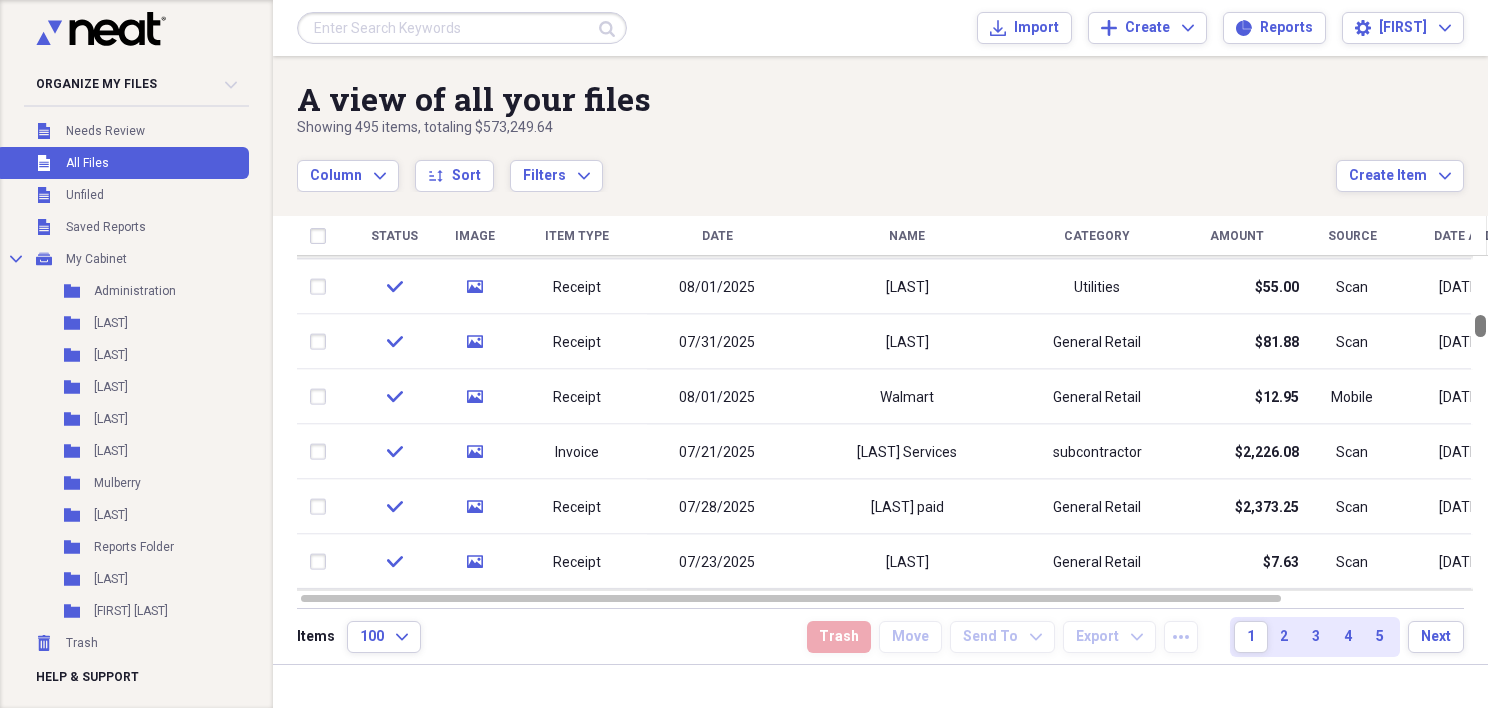 click at bounding box center (1480, 326) 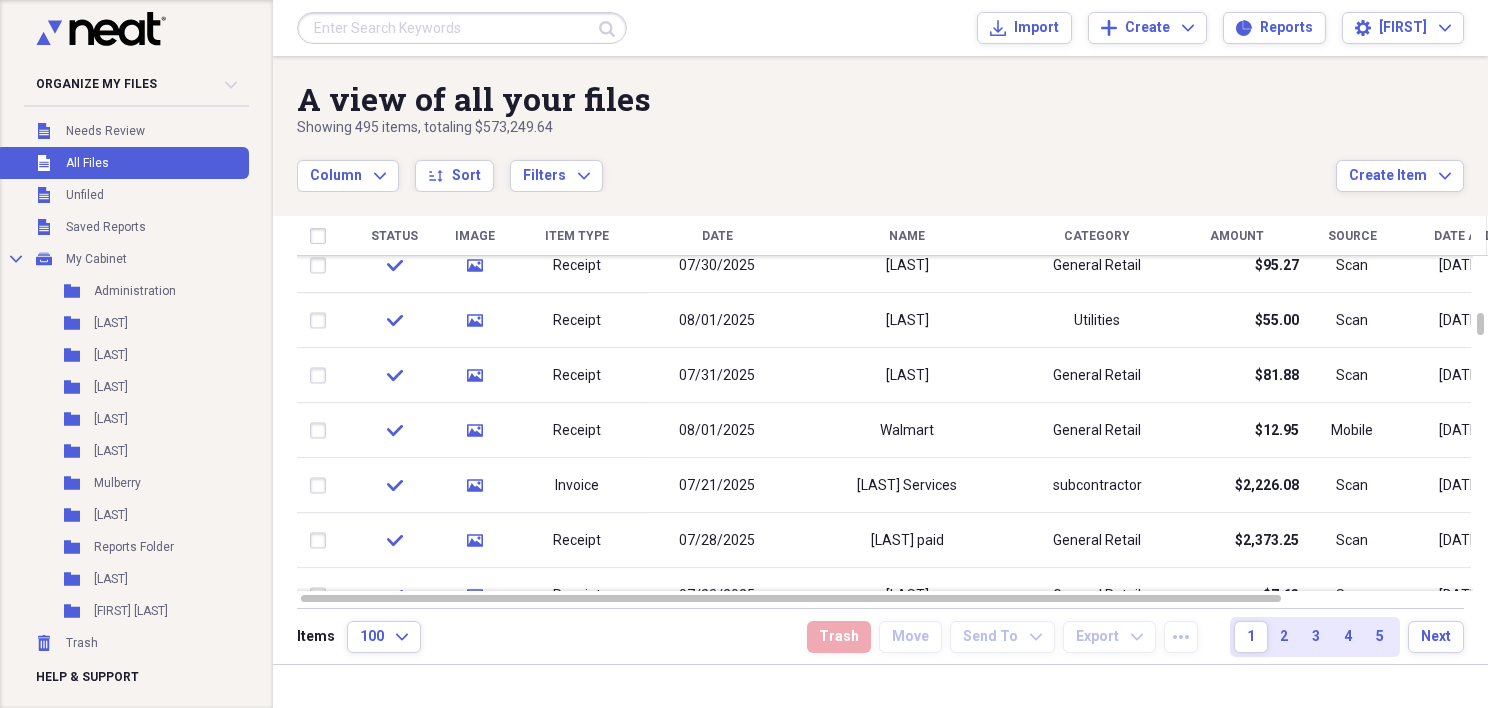 click on "Unfiled All Files" at bounding box center (122, 163) 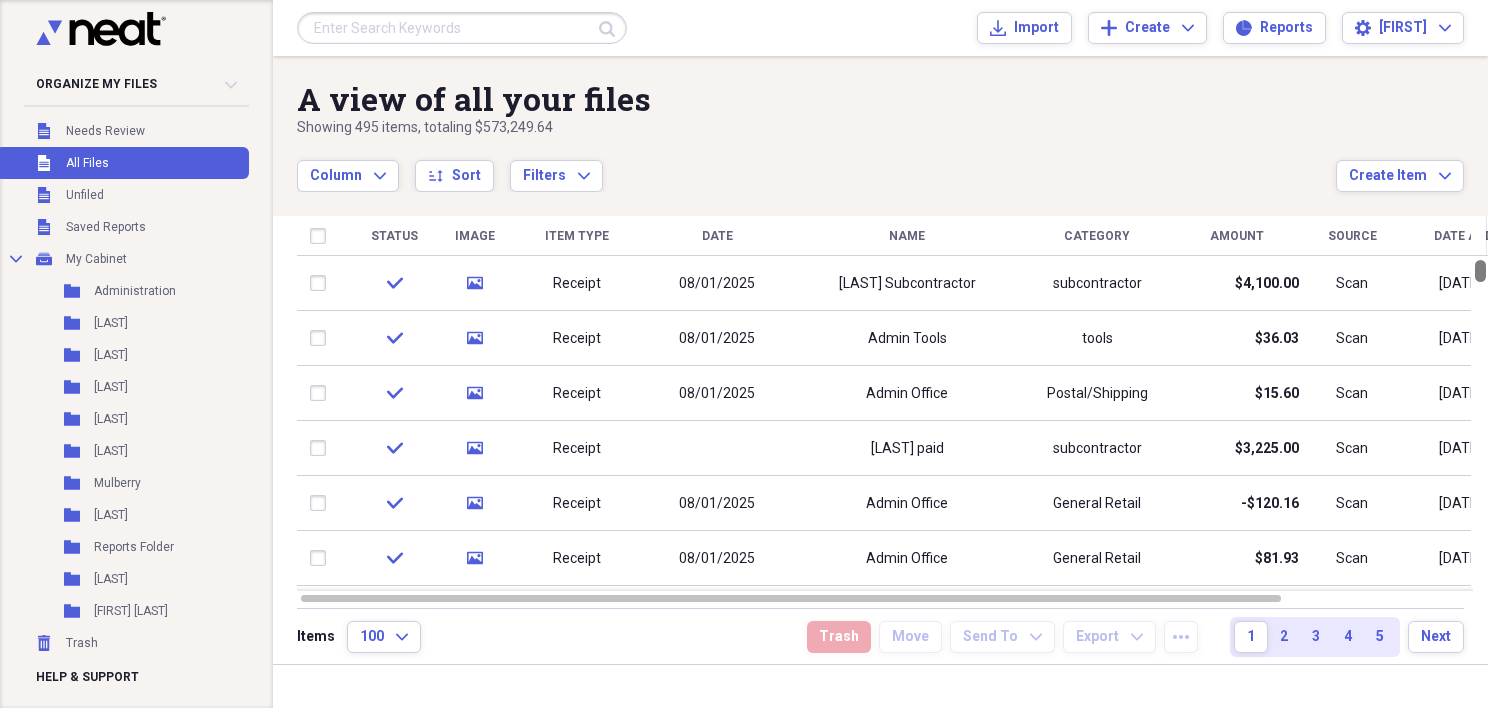 drag, startPoint x: 1478, startPoint y: 291, endPoint x: 1467, endPoint y: 254, distance: 38.600517 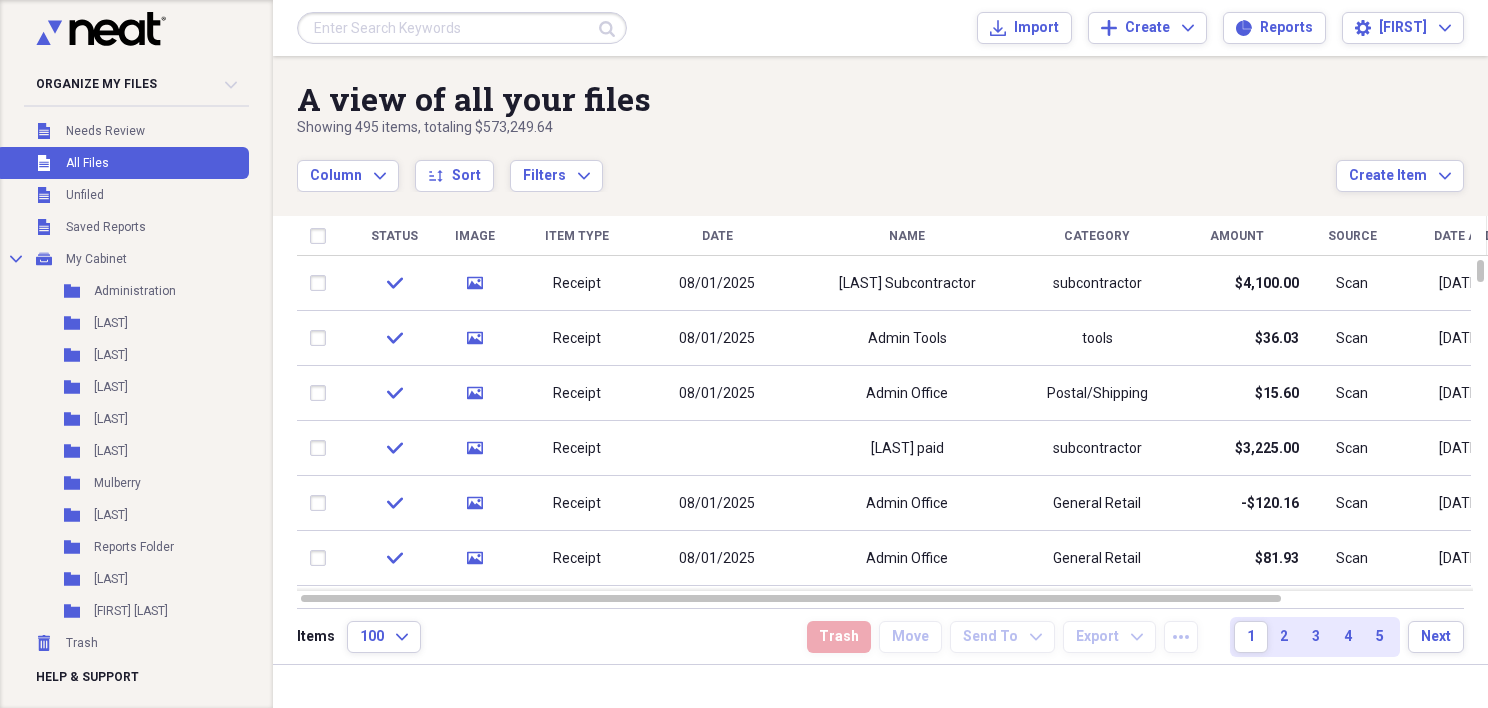 click on "Showing 495 items , totaling $573,249.64" at bounding box center [816, 128] 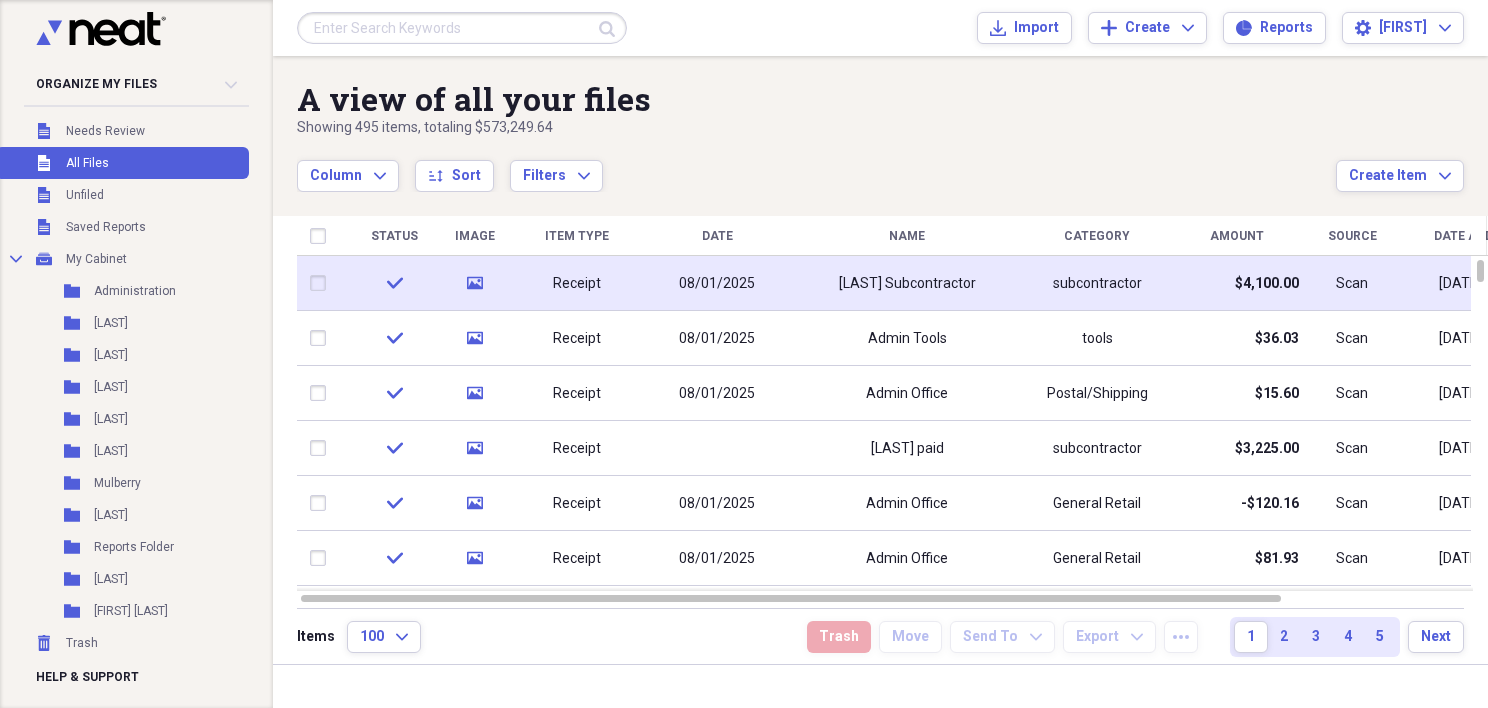 click at bounding box center (322, 283) 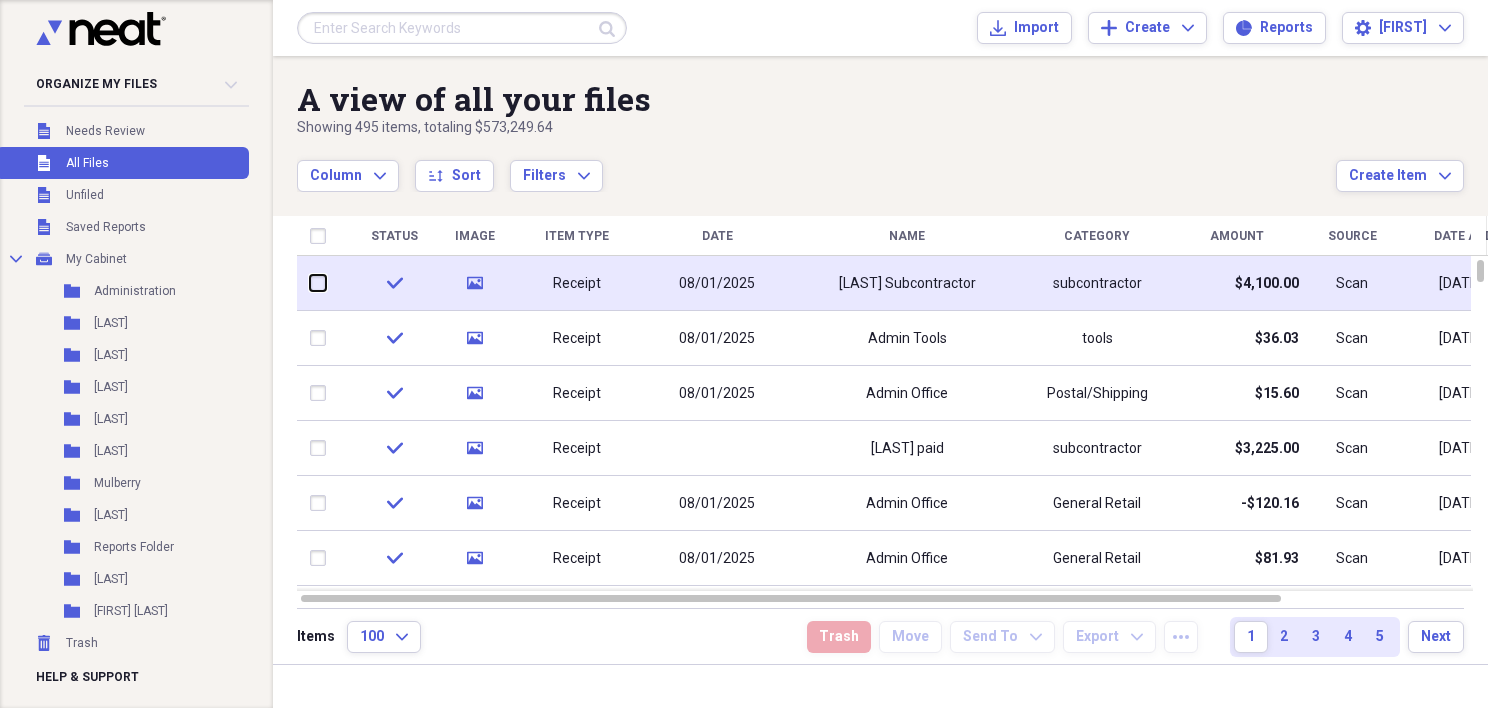 click at bounding box center (310, 283) 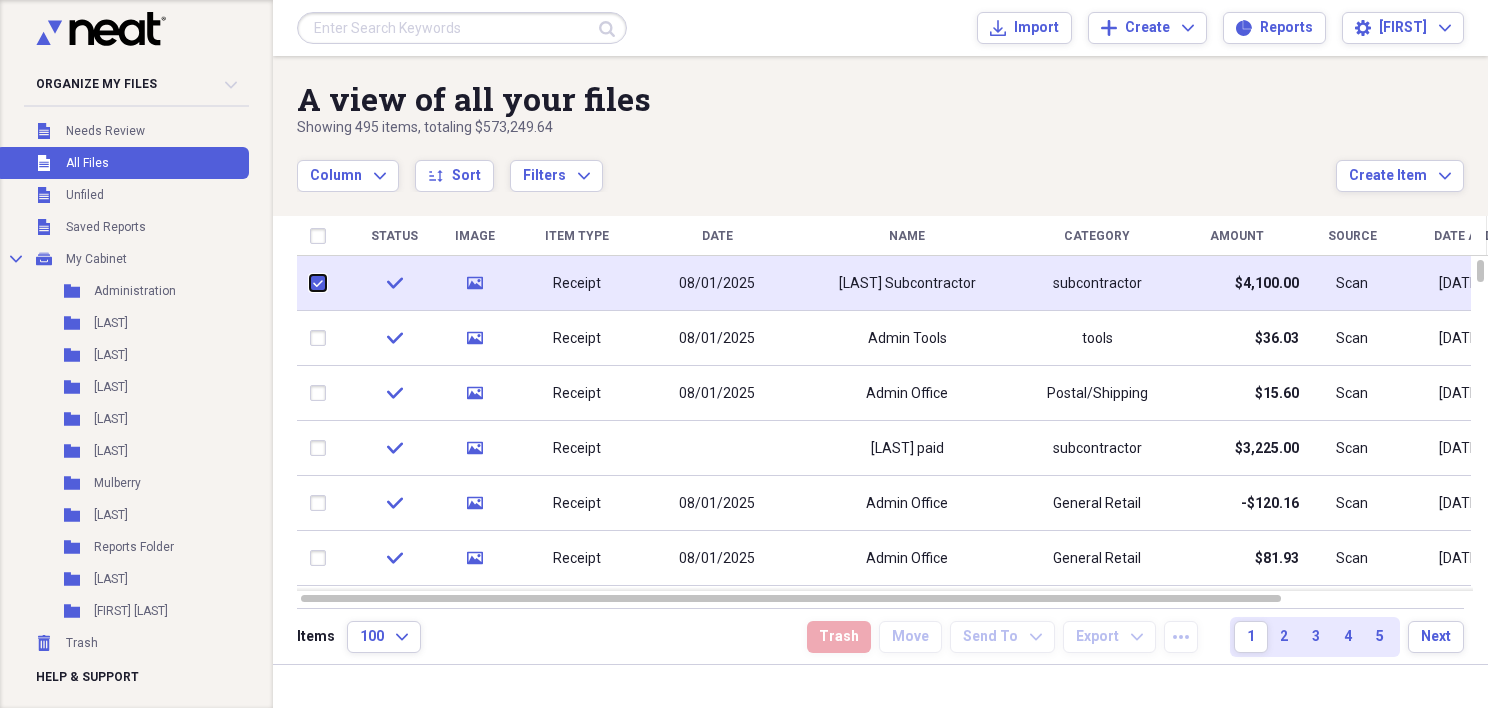 checkbox on "true" 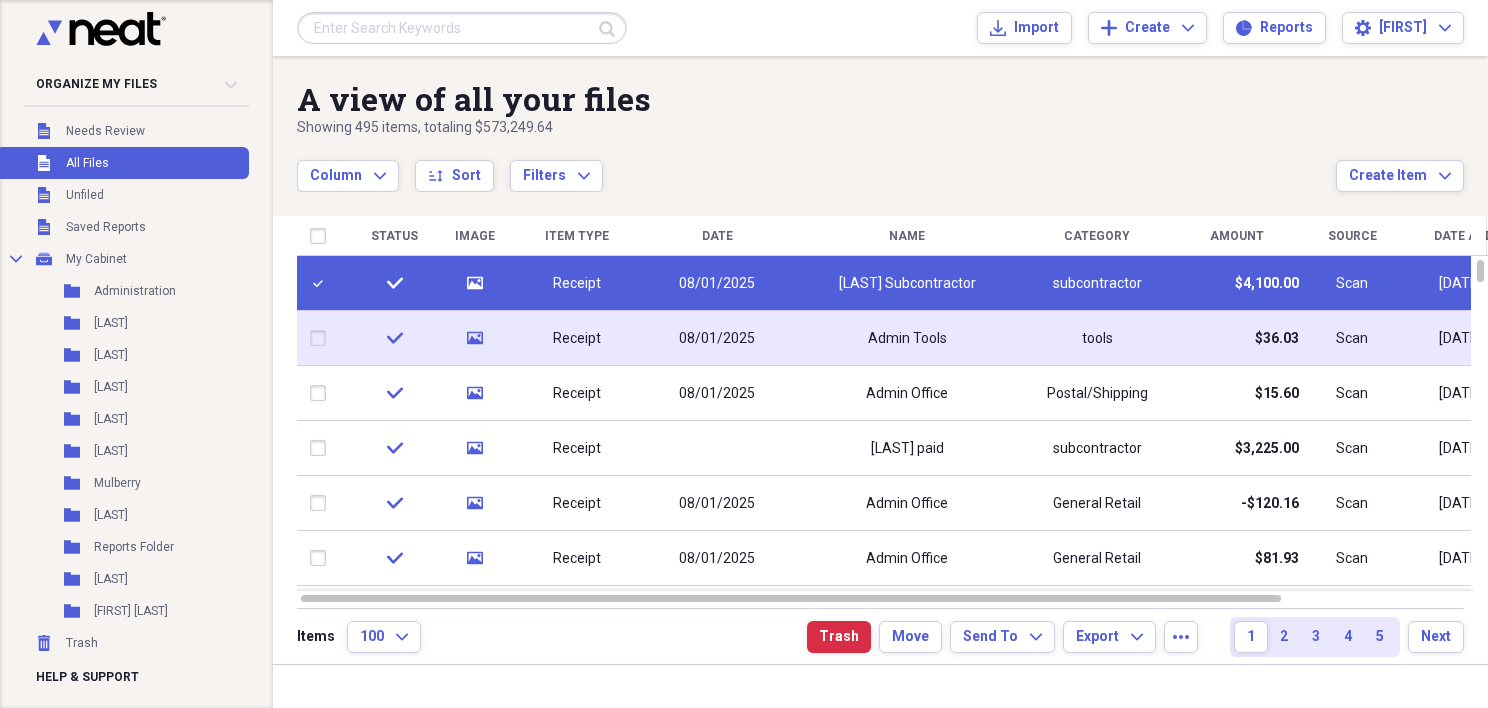 click at bounding box center [322, 338] 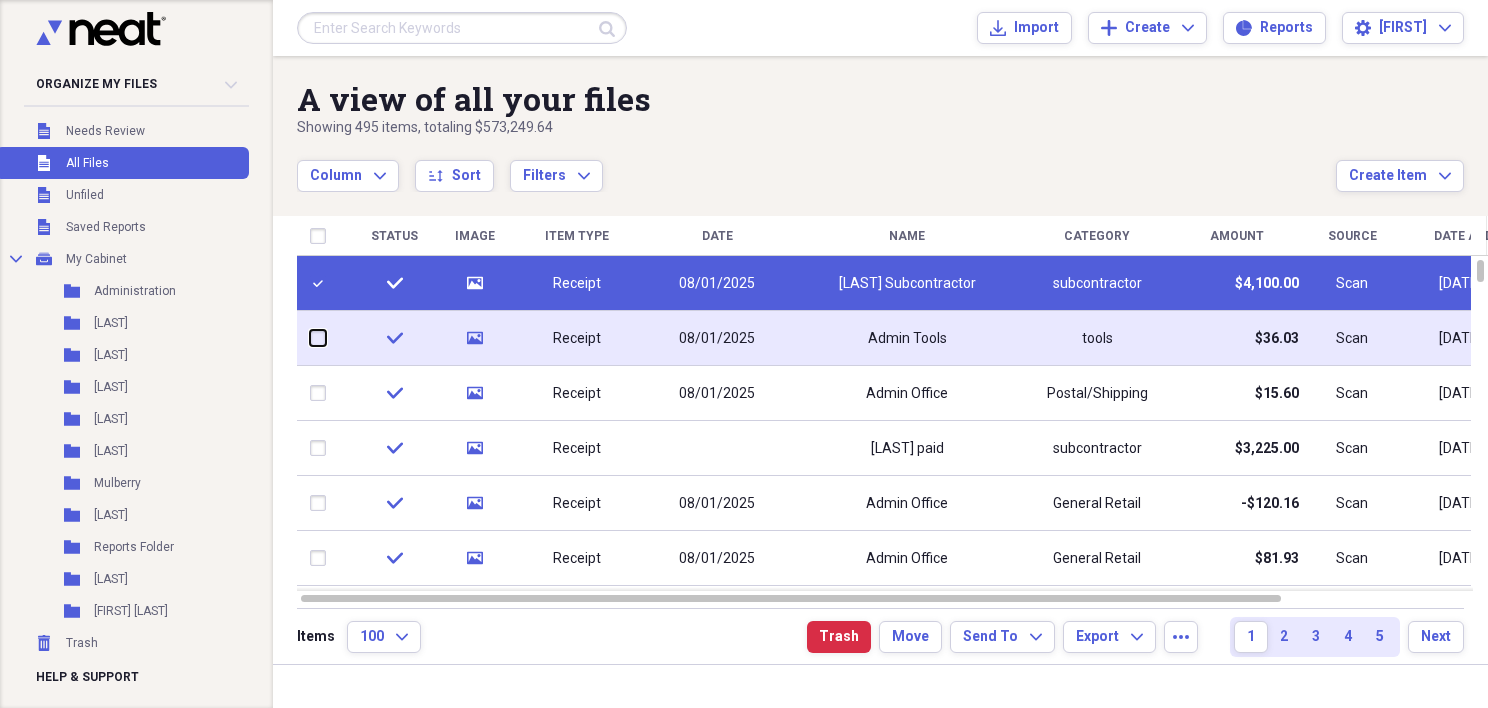click at bounding box center (310, 338) 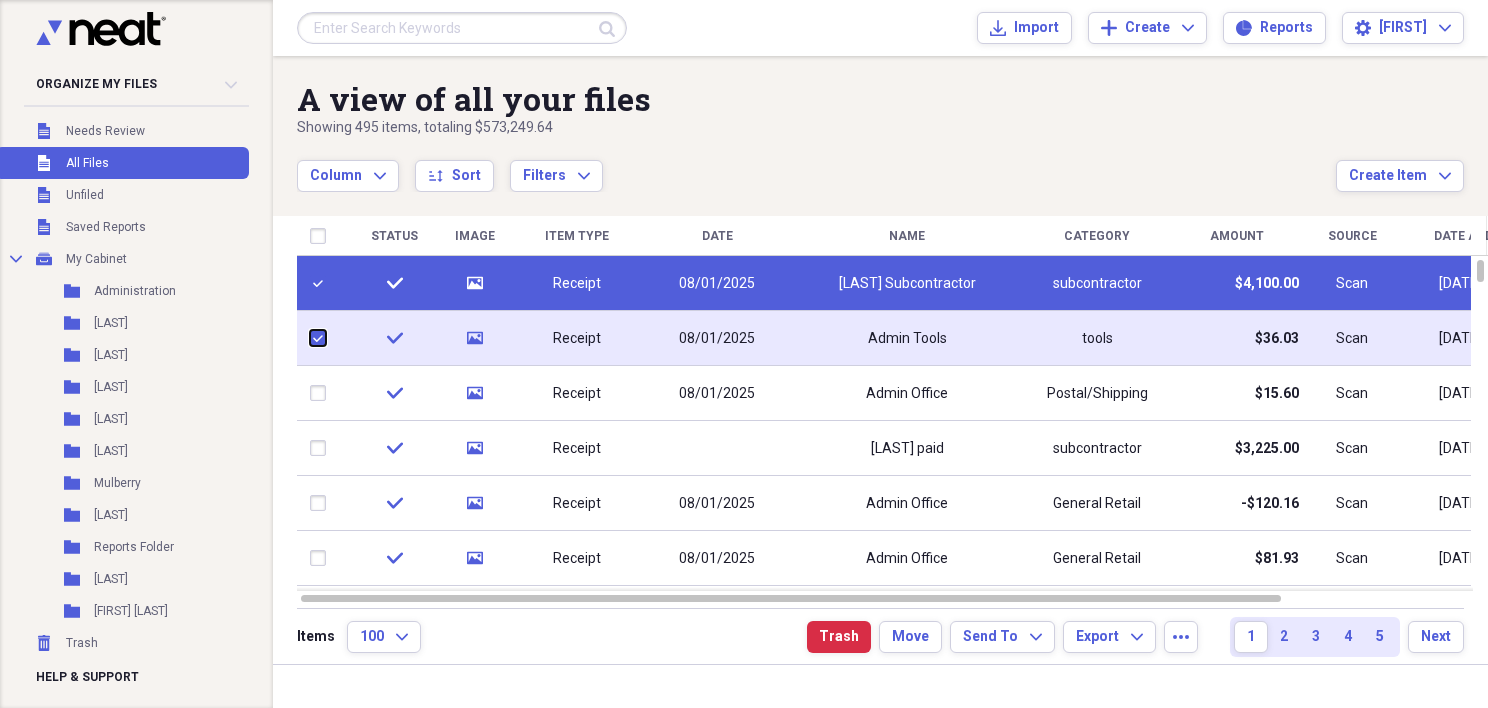 checkbox on "true" 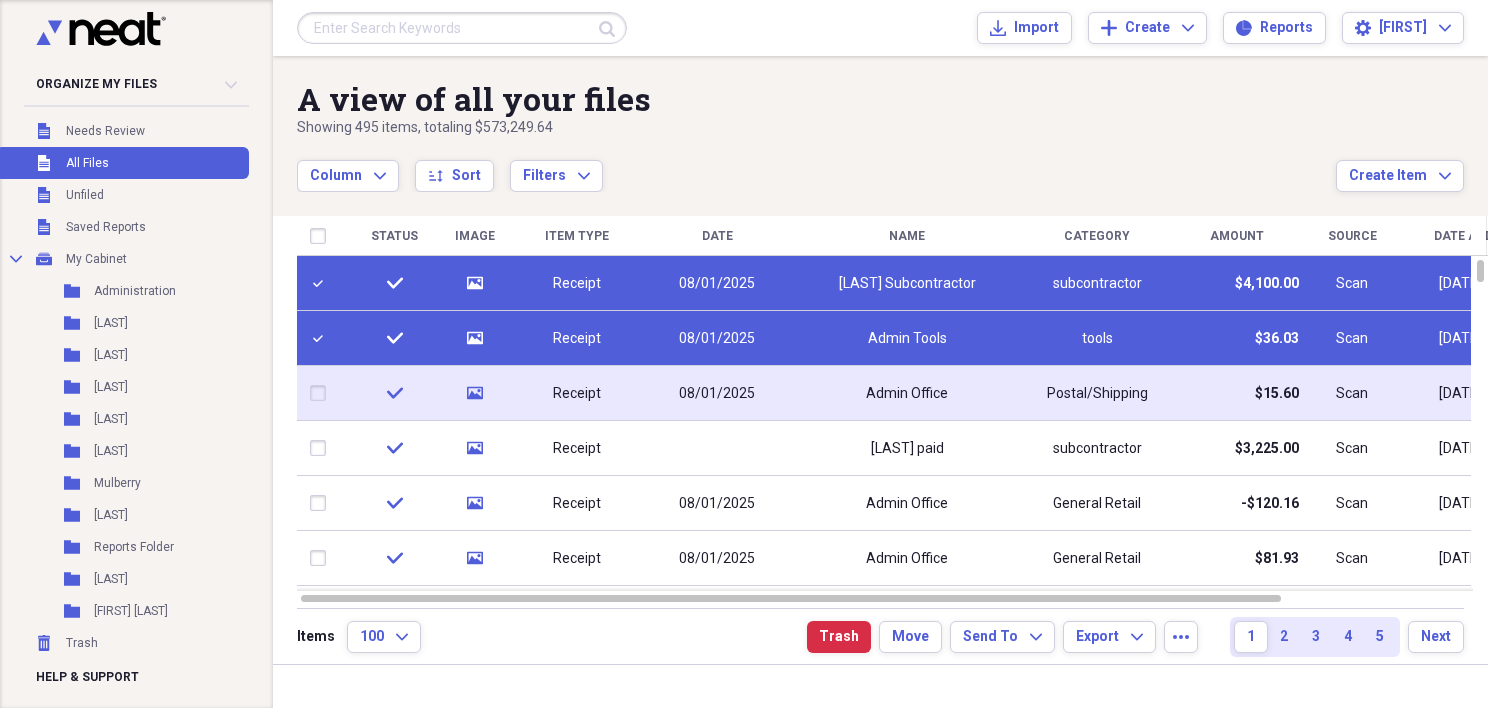 click at bounding box center (322, 393) 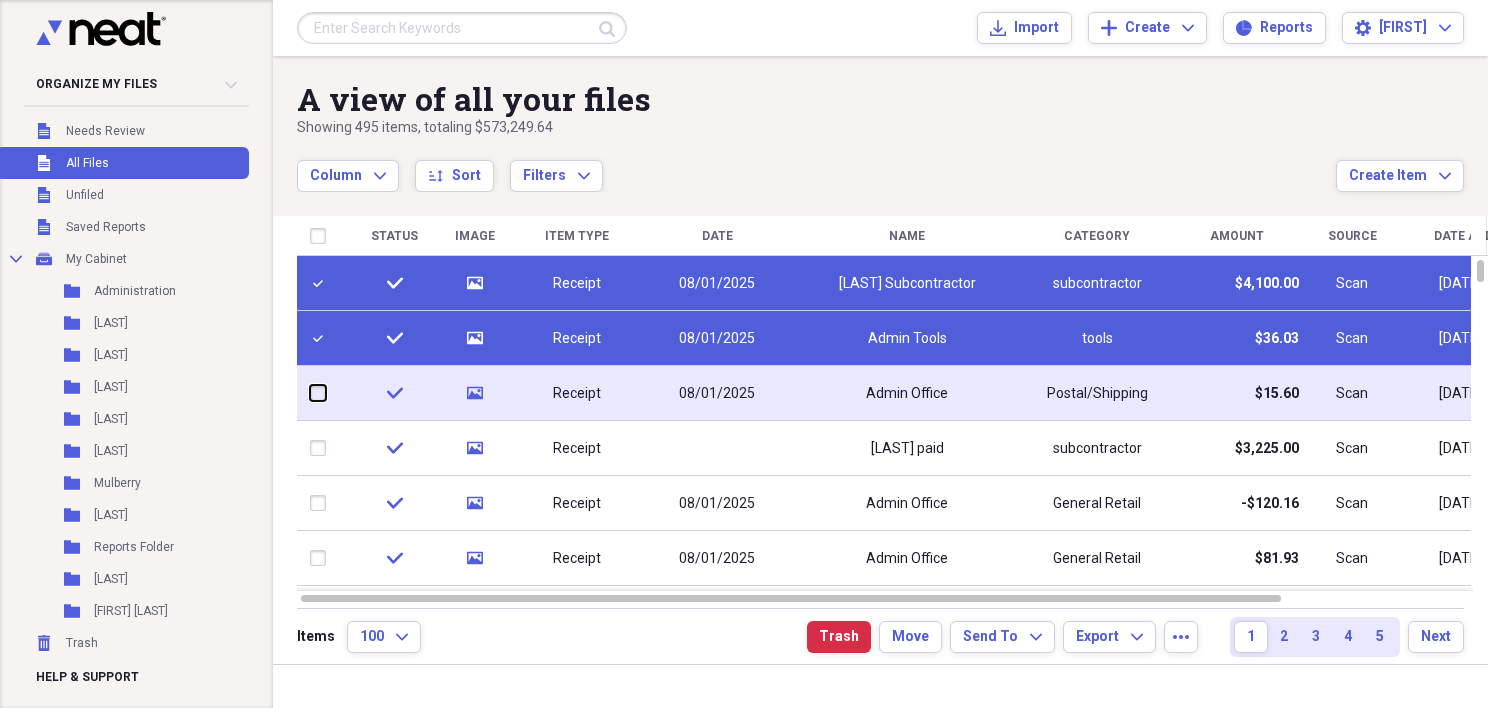 click at bounding box center (310, 393) 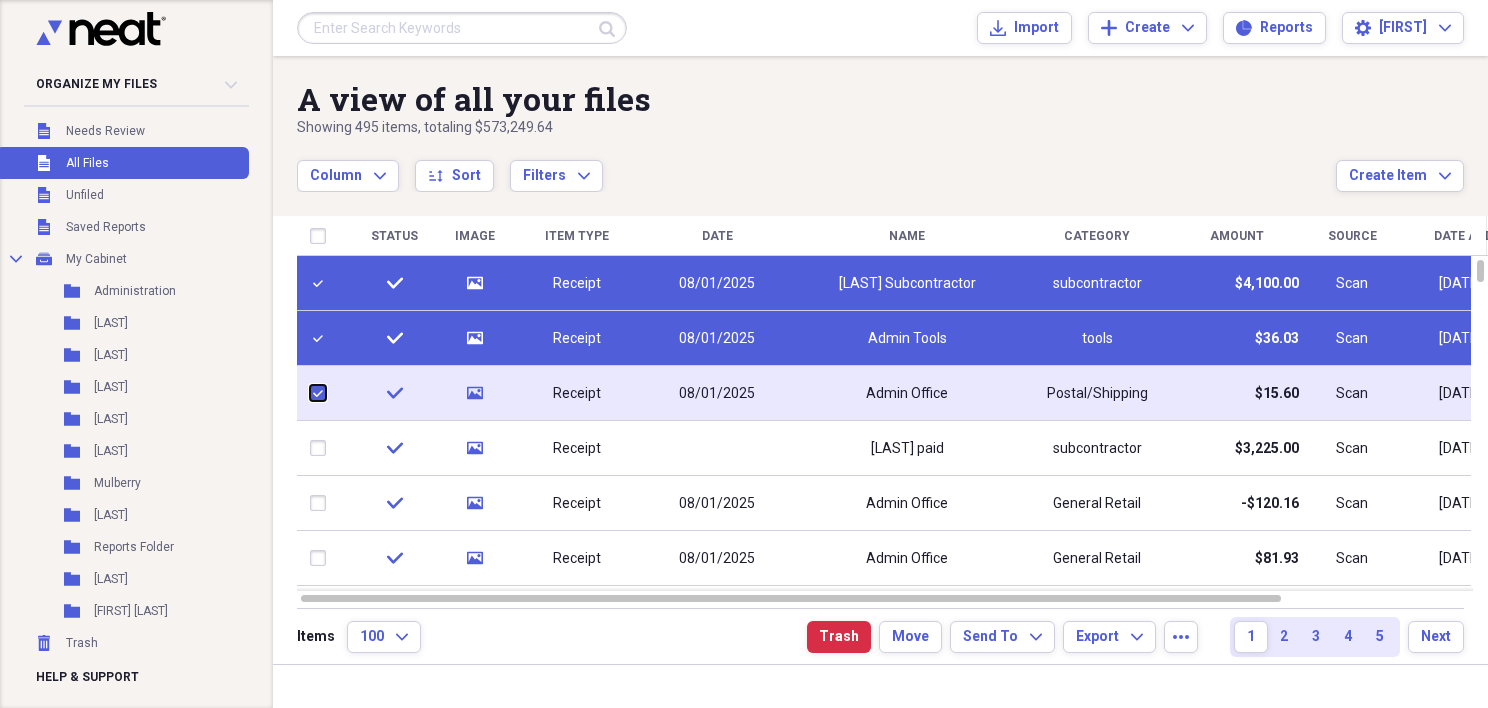 checkbox on "true" 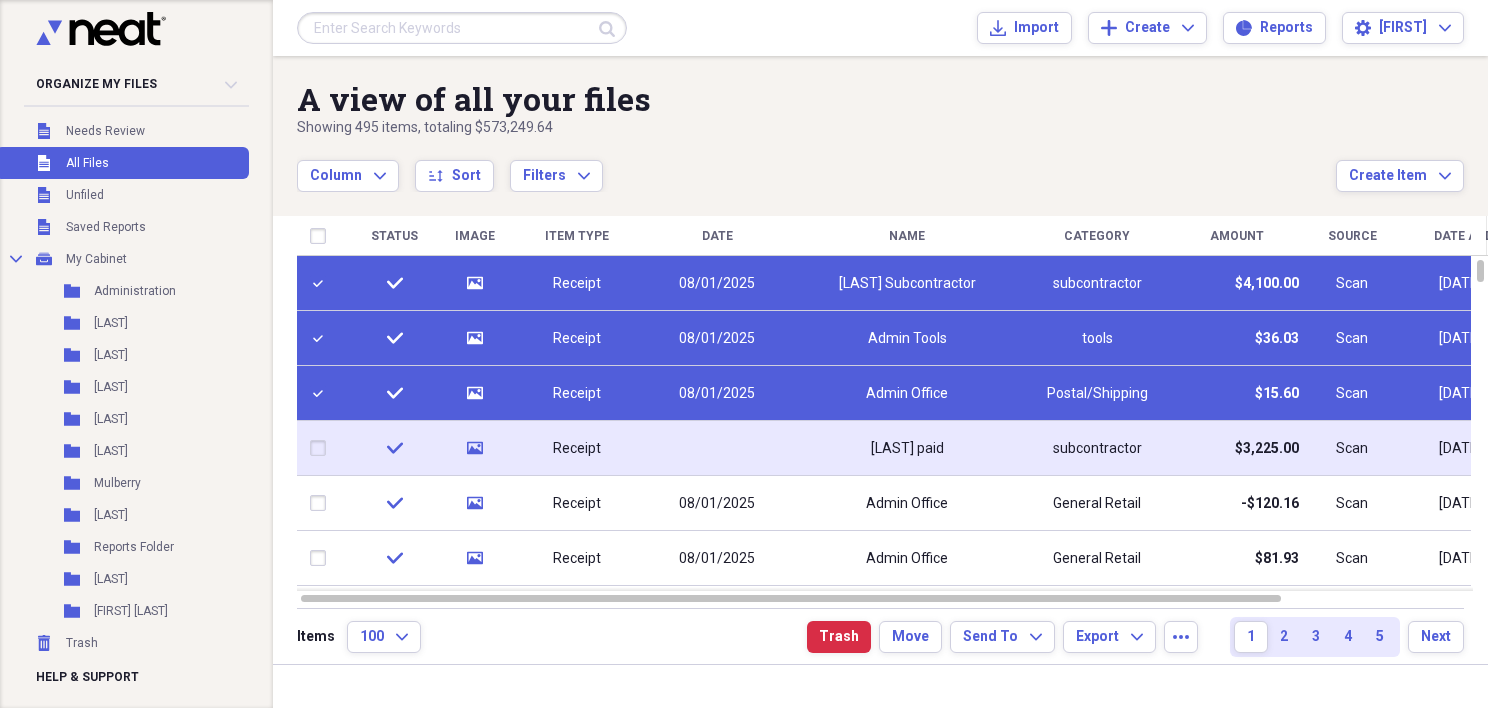 click at bounding box center [322, 448] 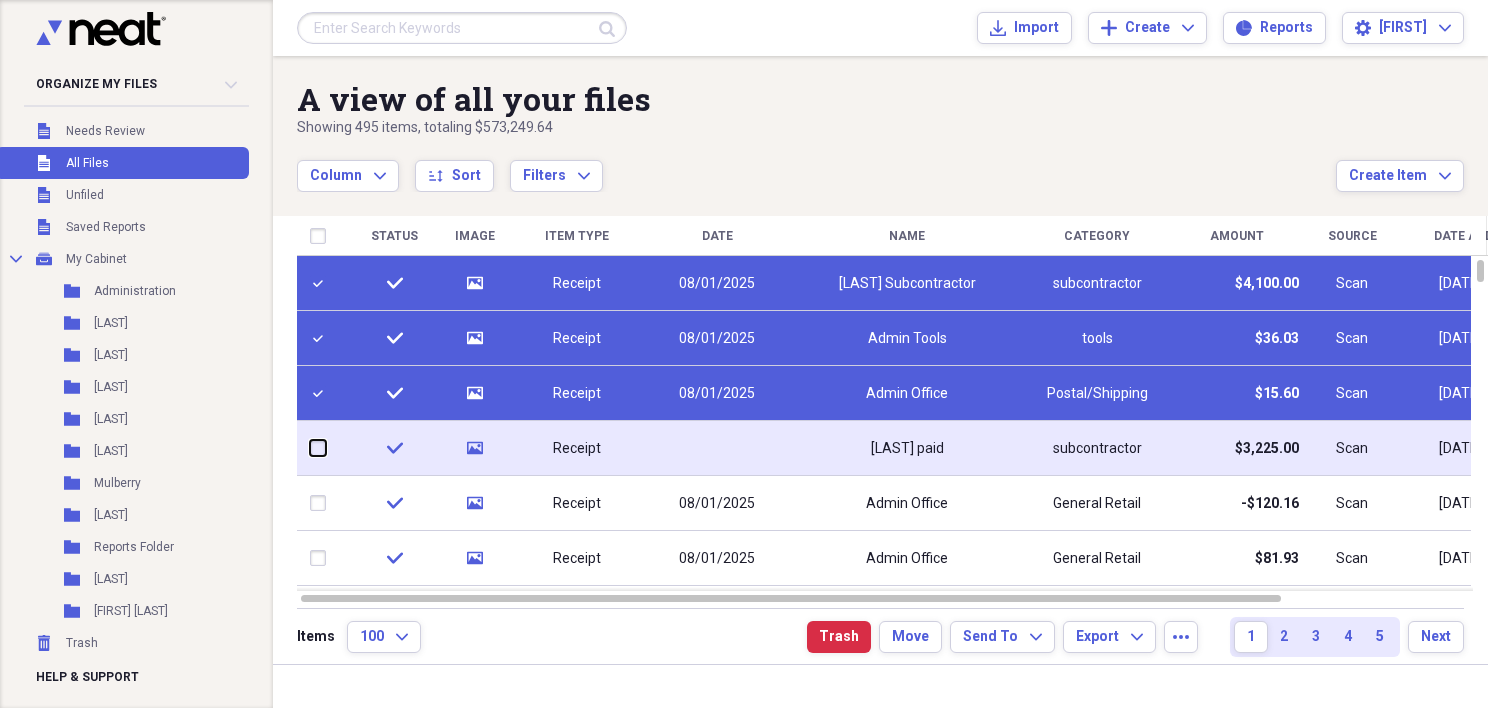 click at bounding box center (310, 448) 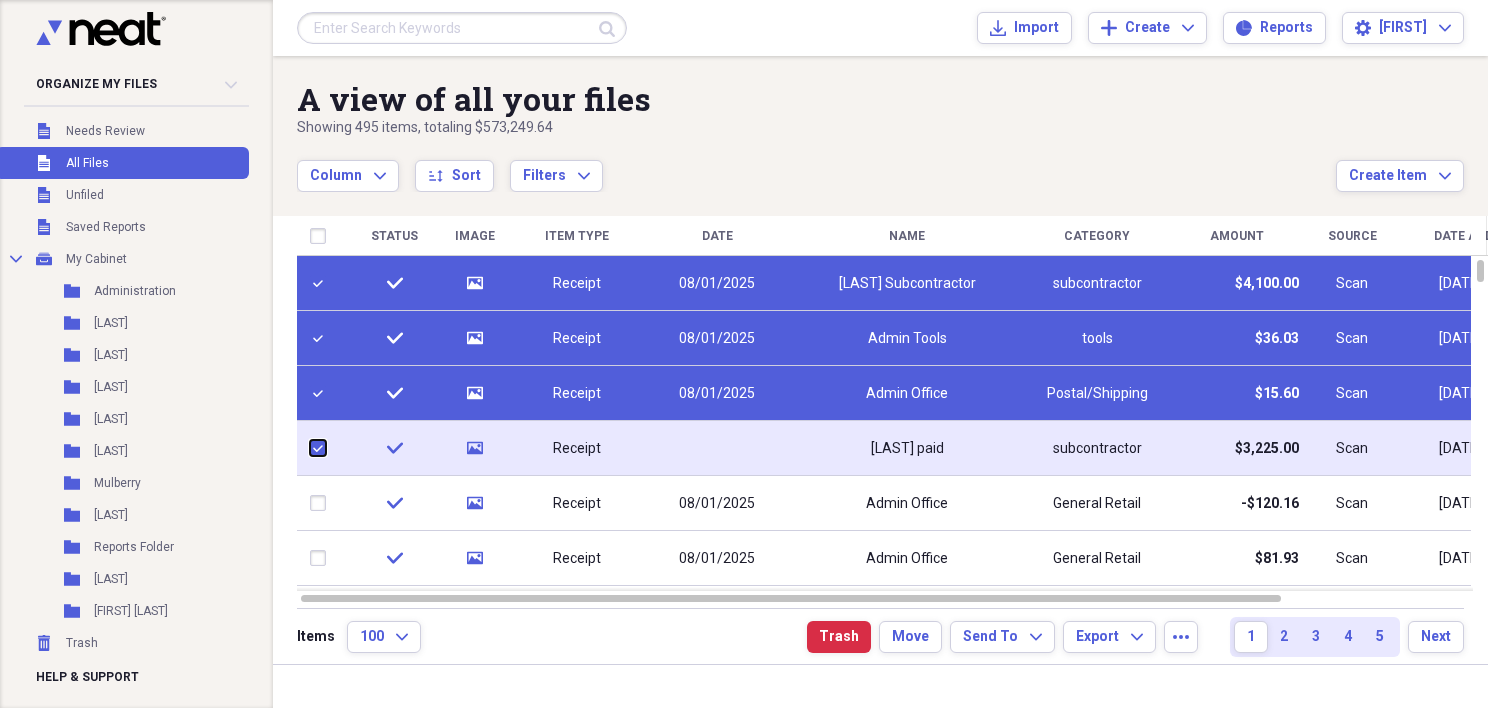 checkbox on "true" 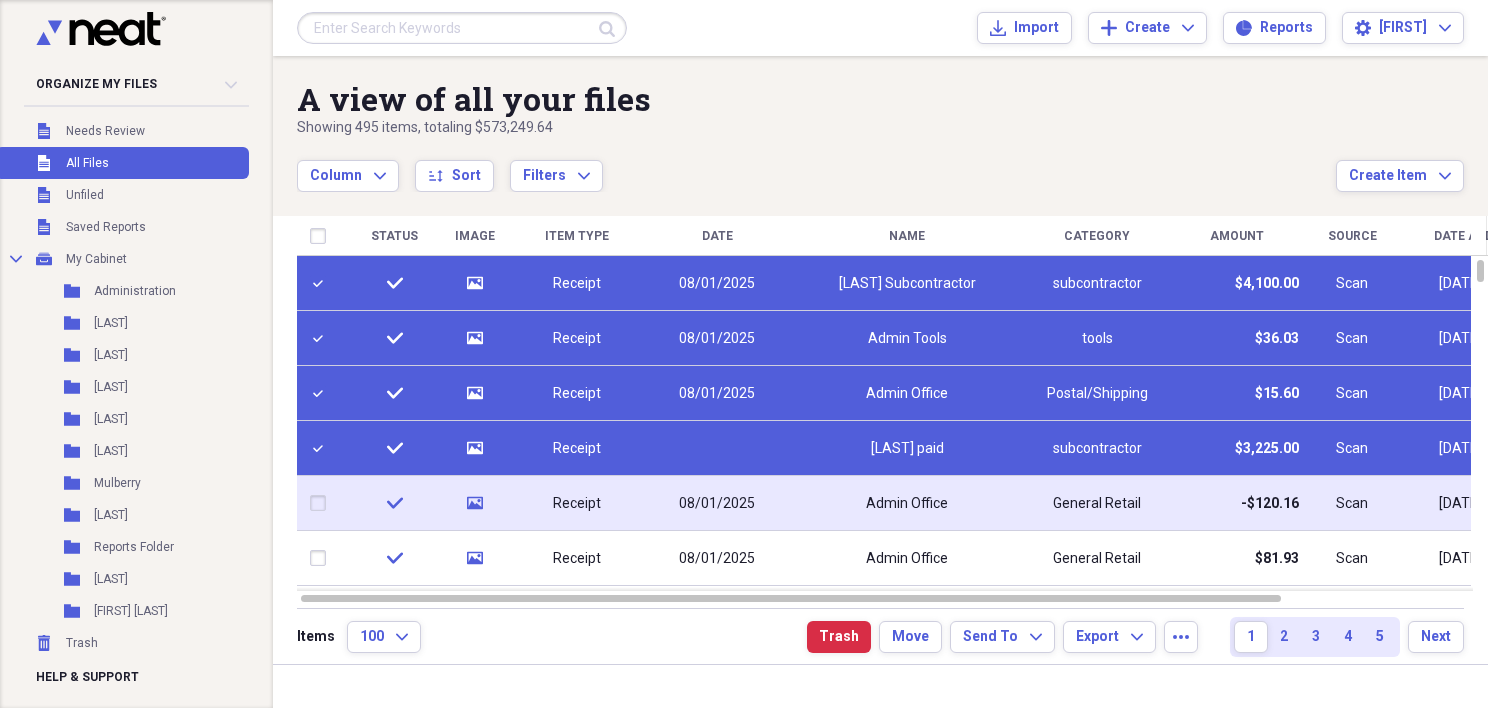 click at bounding box center (322, 503) 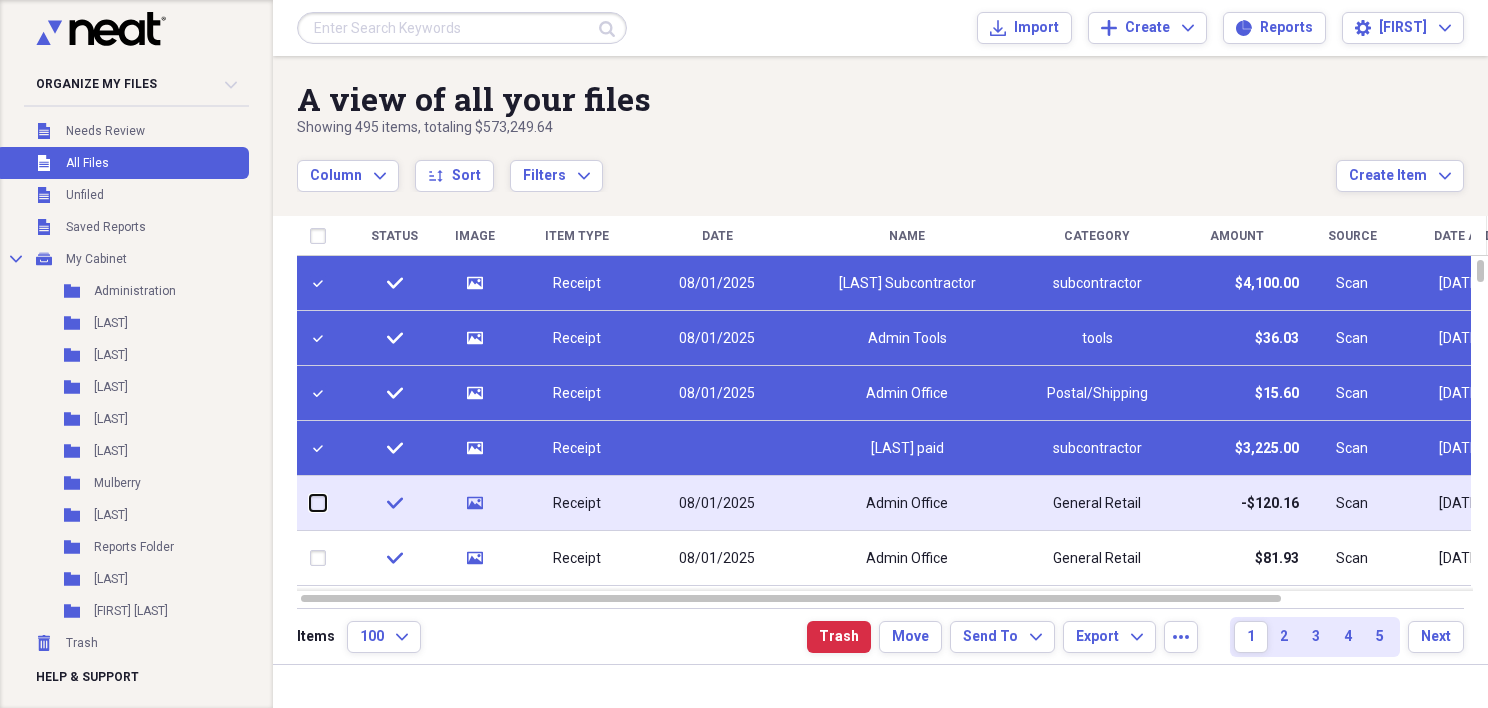 click at bounding box center (310, 503) 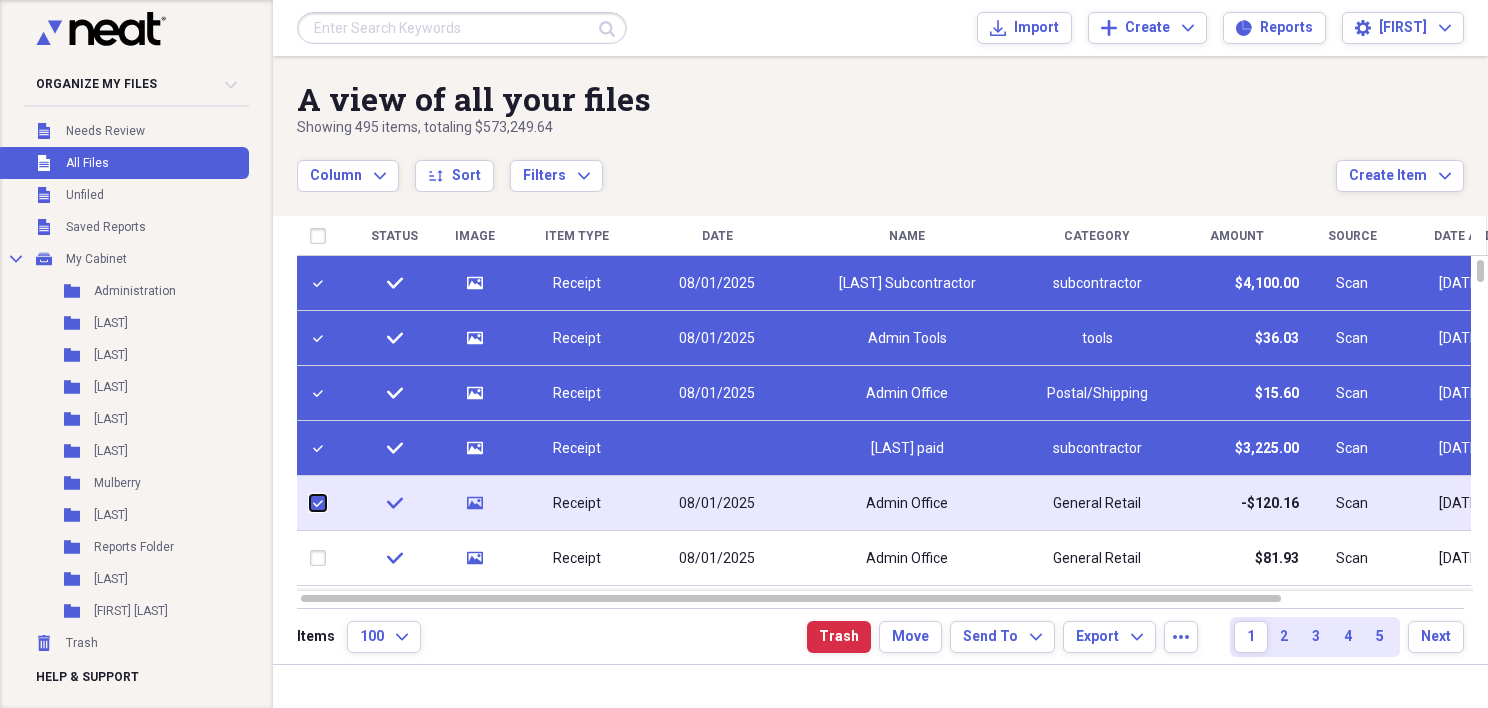 checkbox on "true" 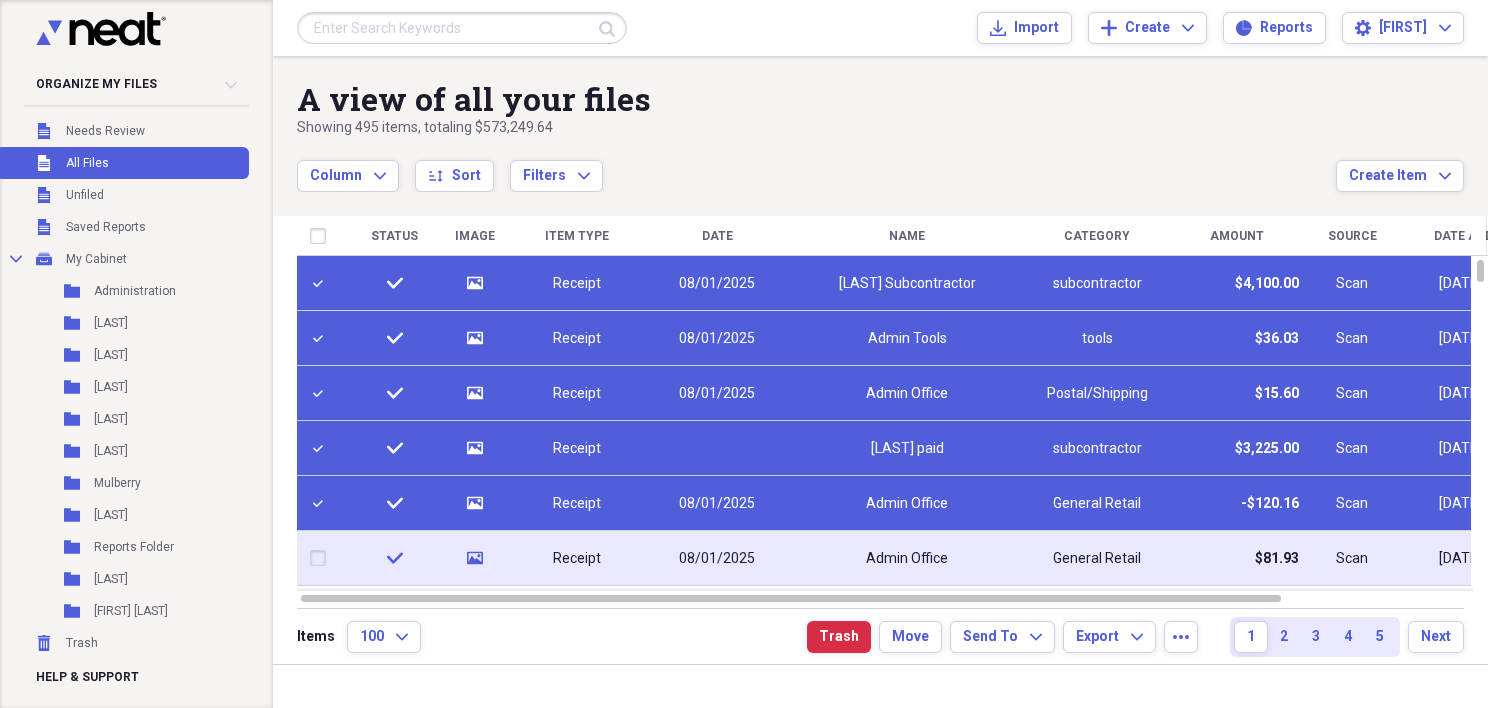 click at bounding box center [322, 558] 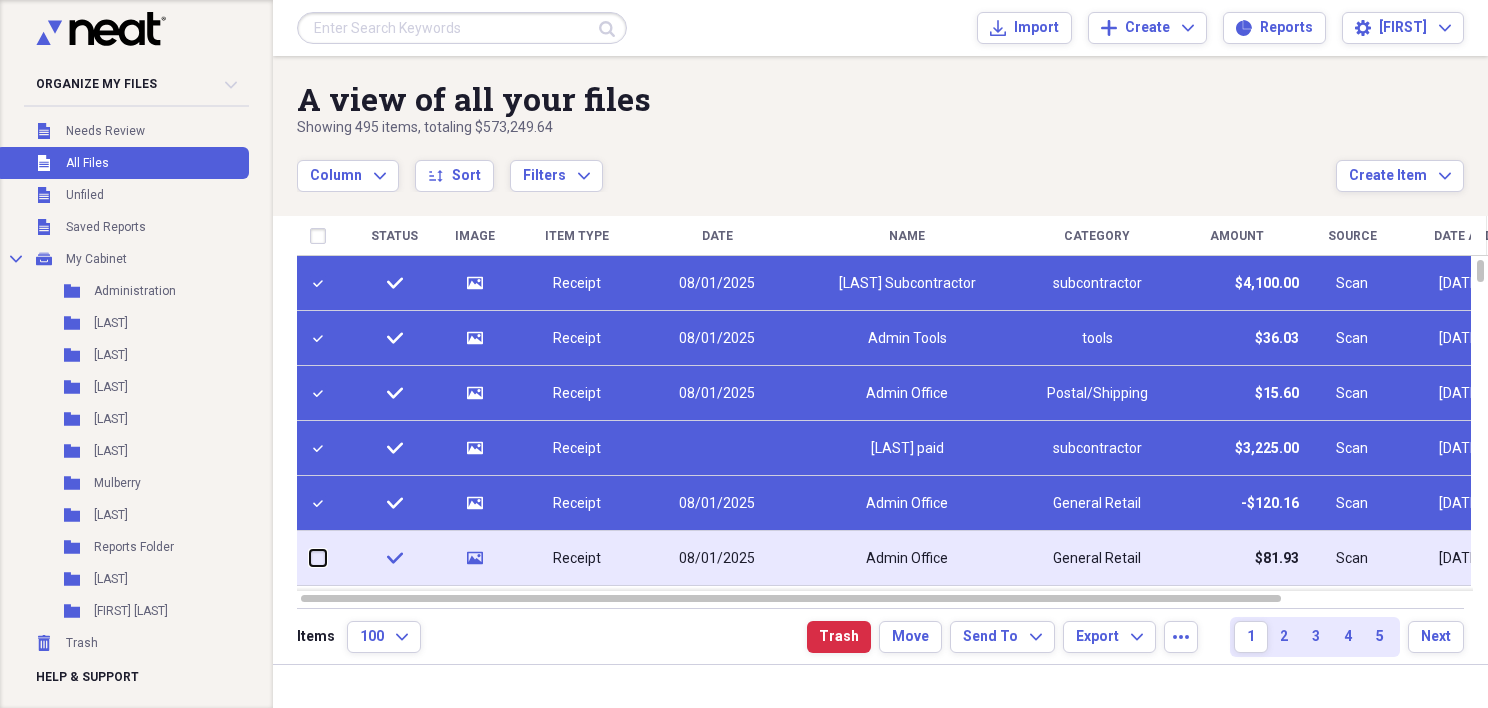 click at bounding box center (310, 558) 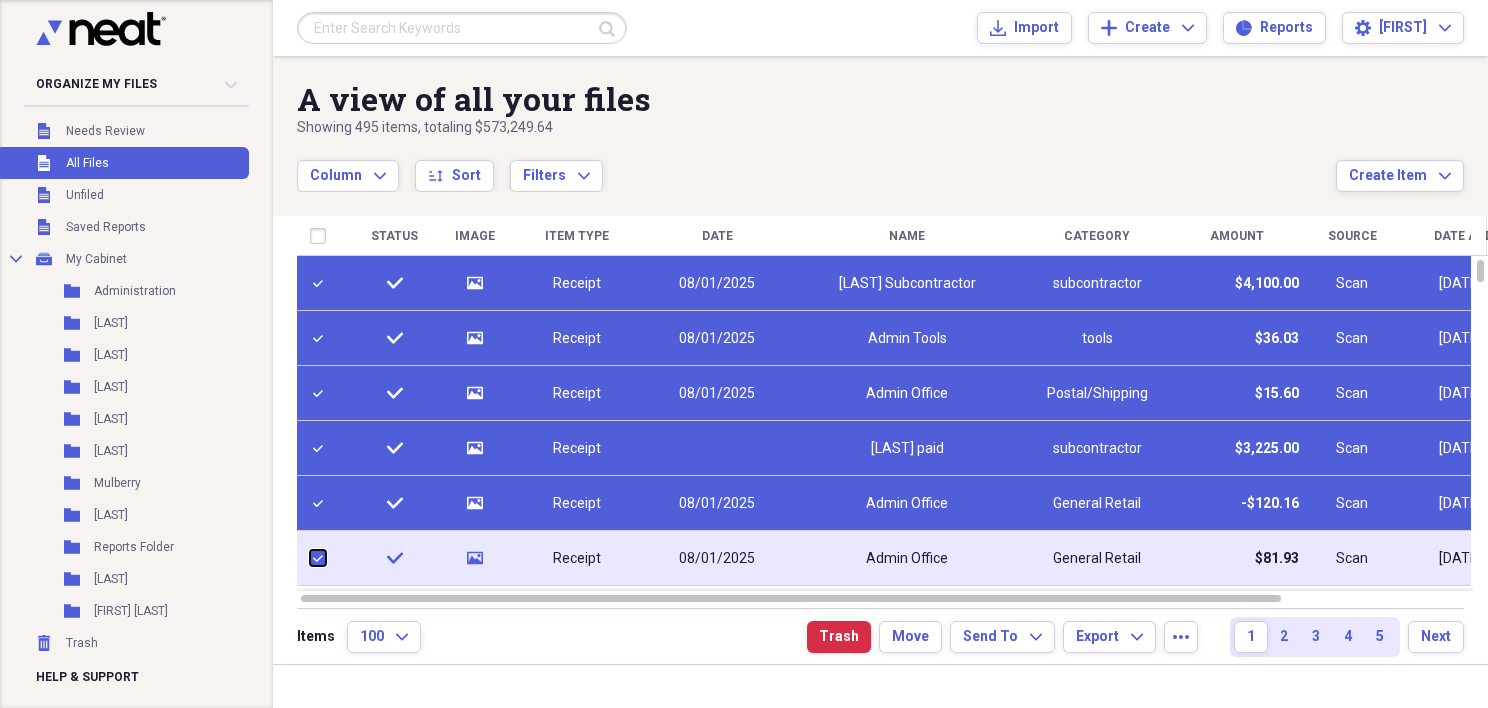 checkbox on "true" 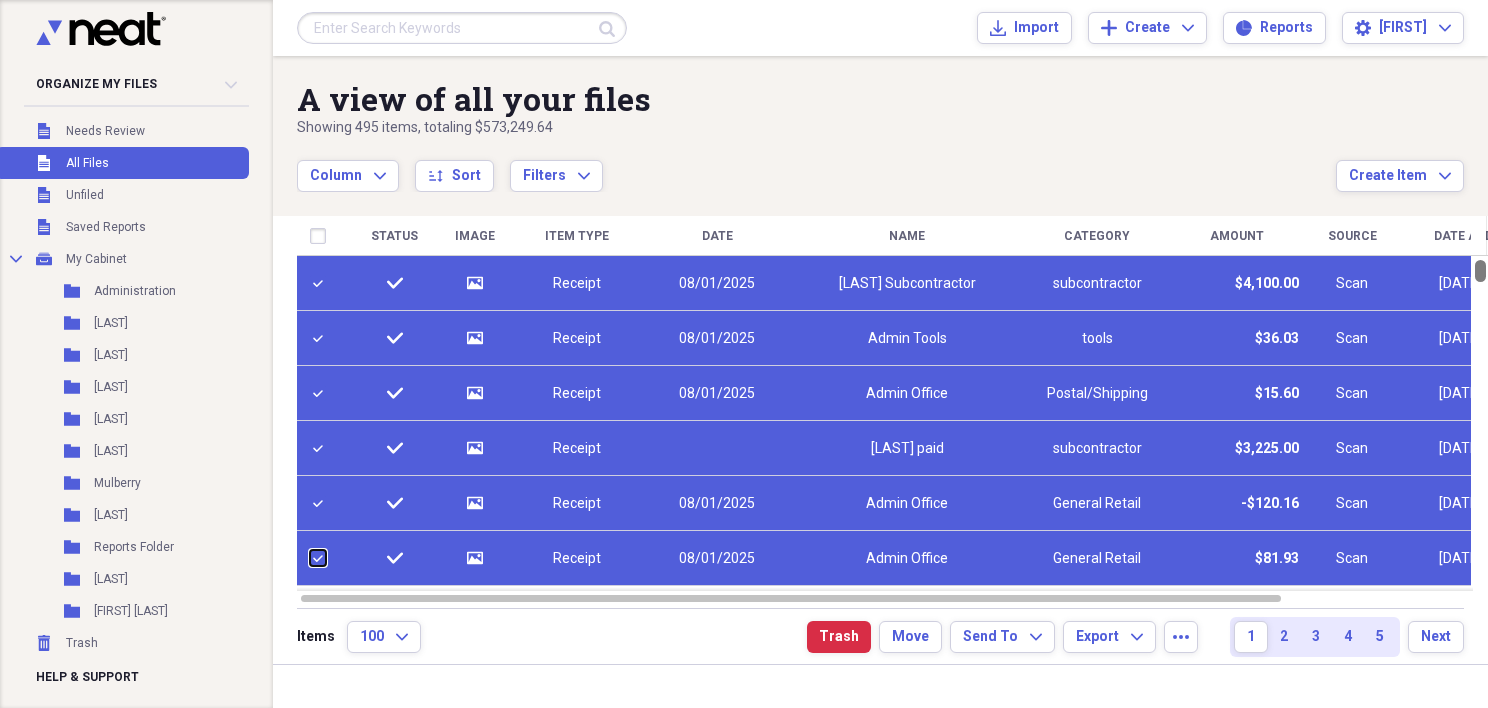 click at bounding box center [1480, 271] 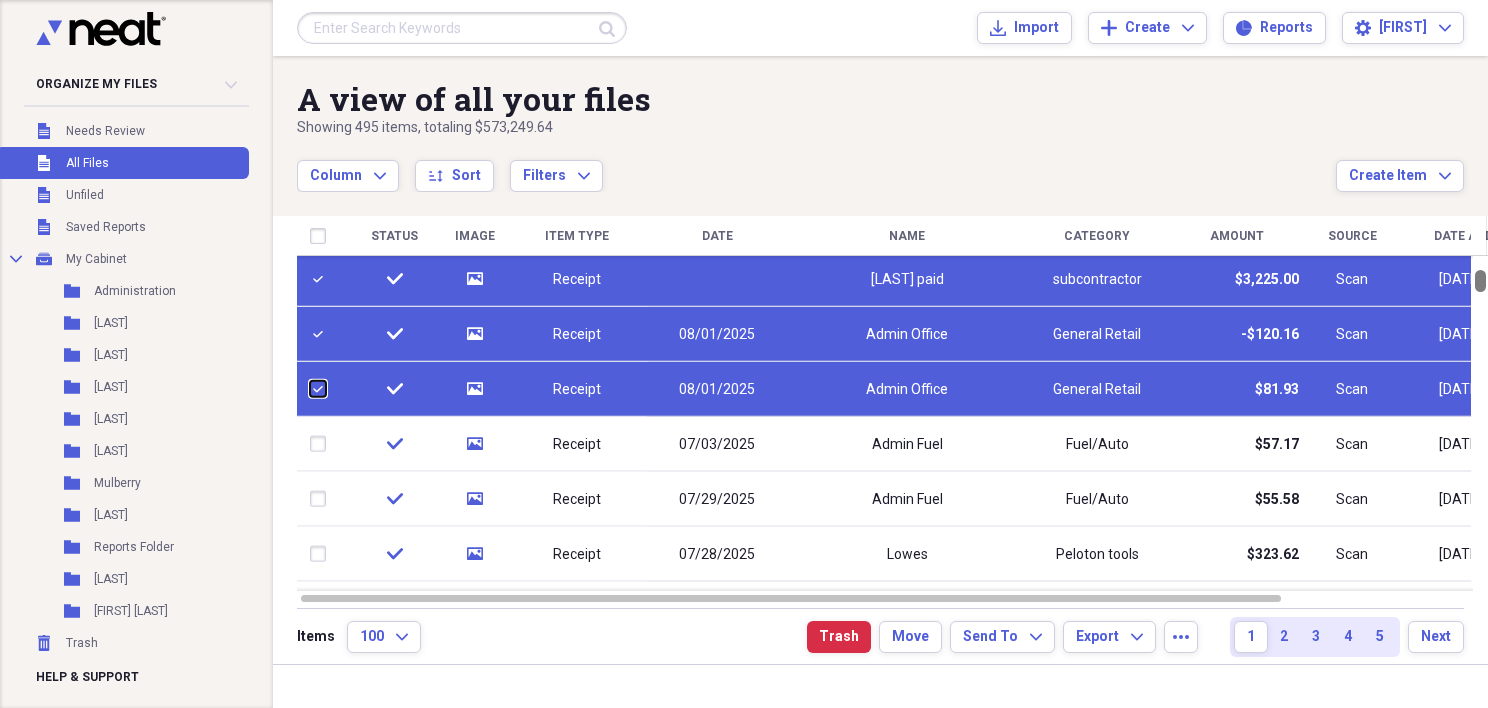 drag, startPoint x: 1480, startPoint y: 272, endPoint x: 1479, endPoint y: 282, distance: 10.049875 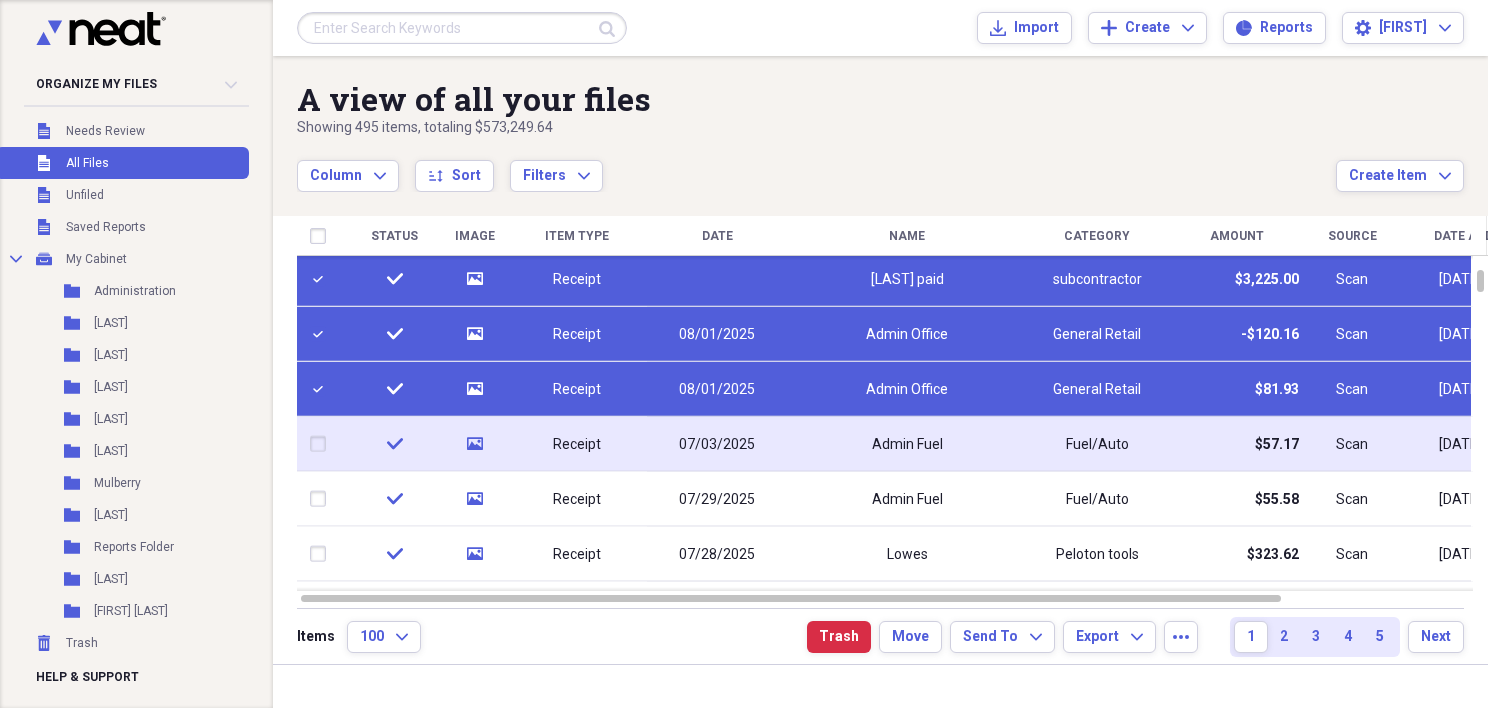 click at bounding box center [322, 444] 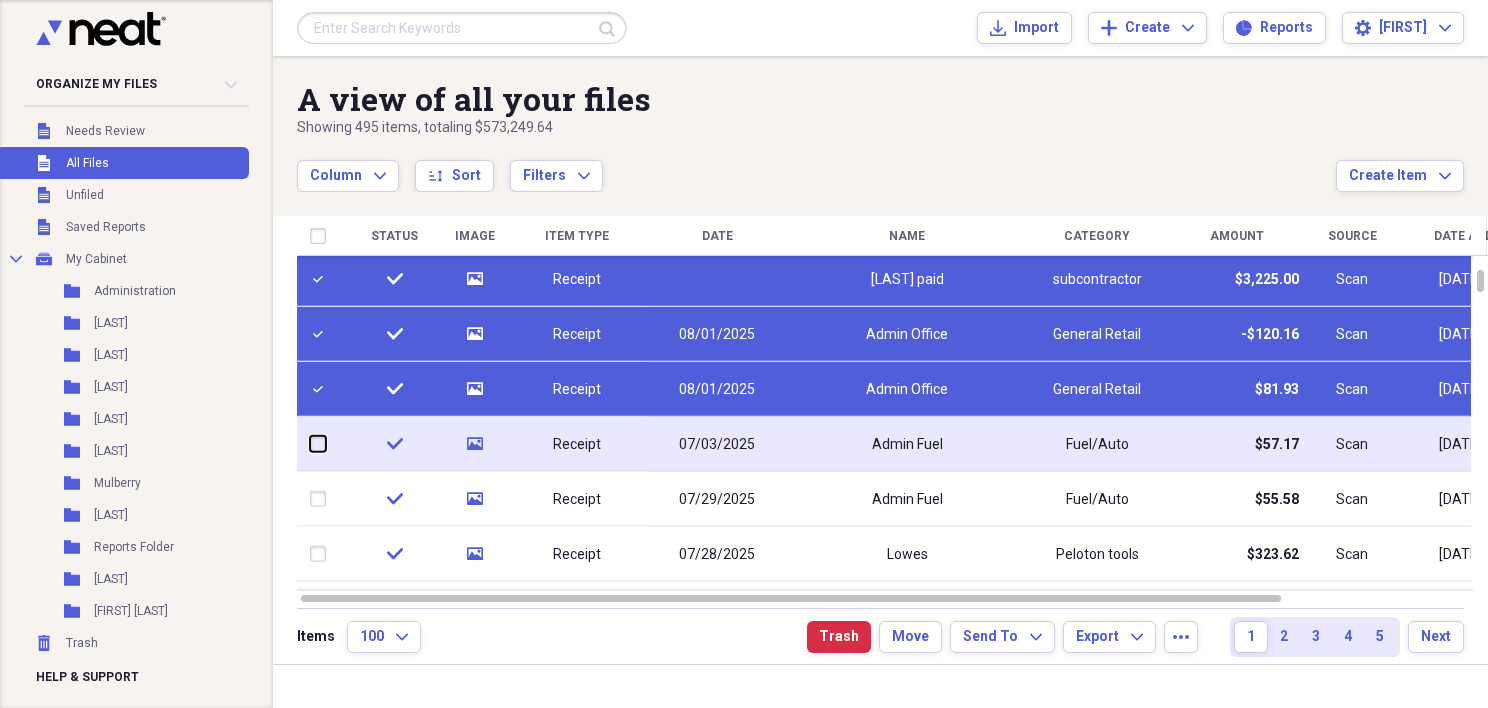 click at bounding box center [310, 444] 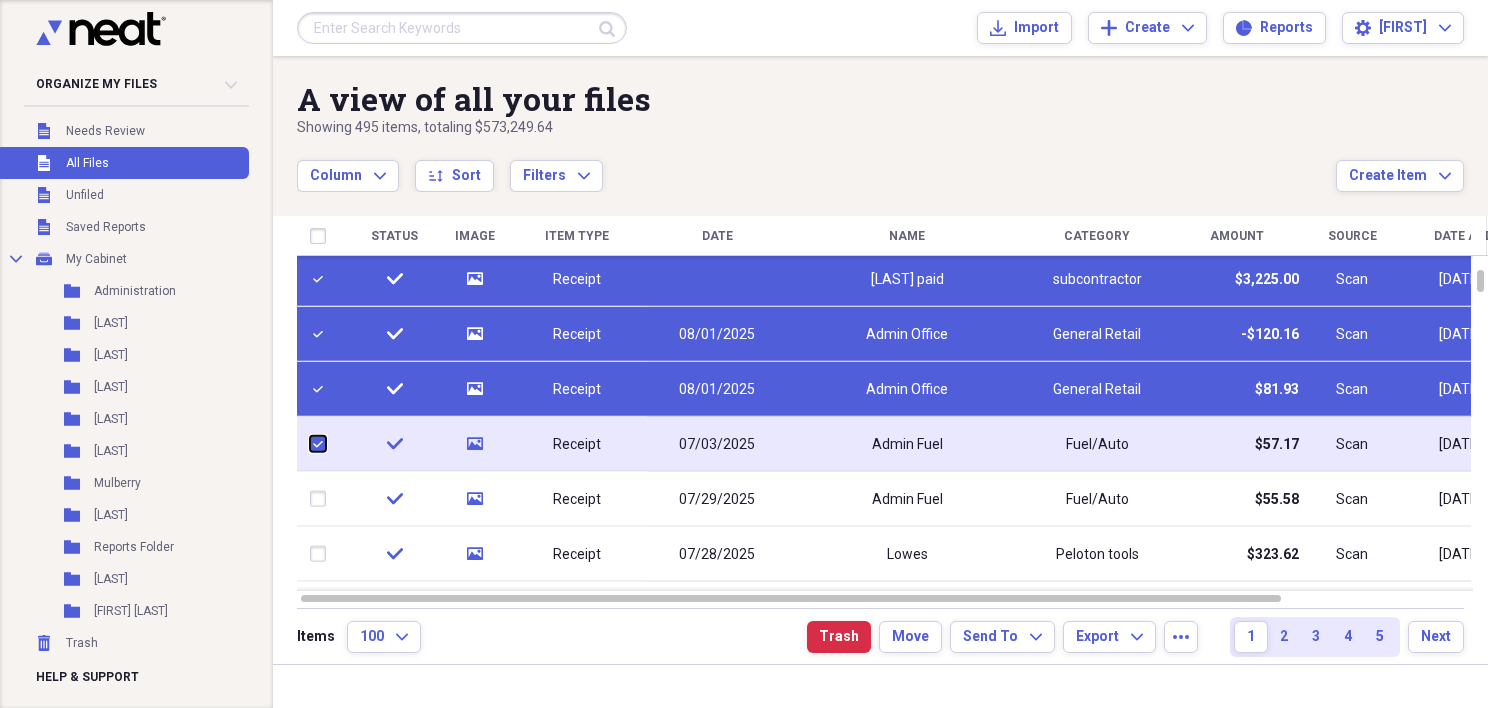checkbox on "true" 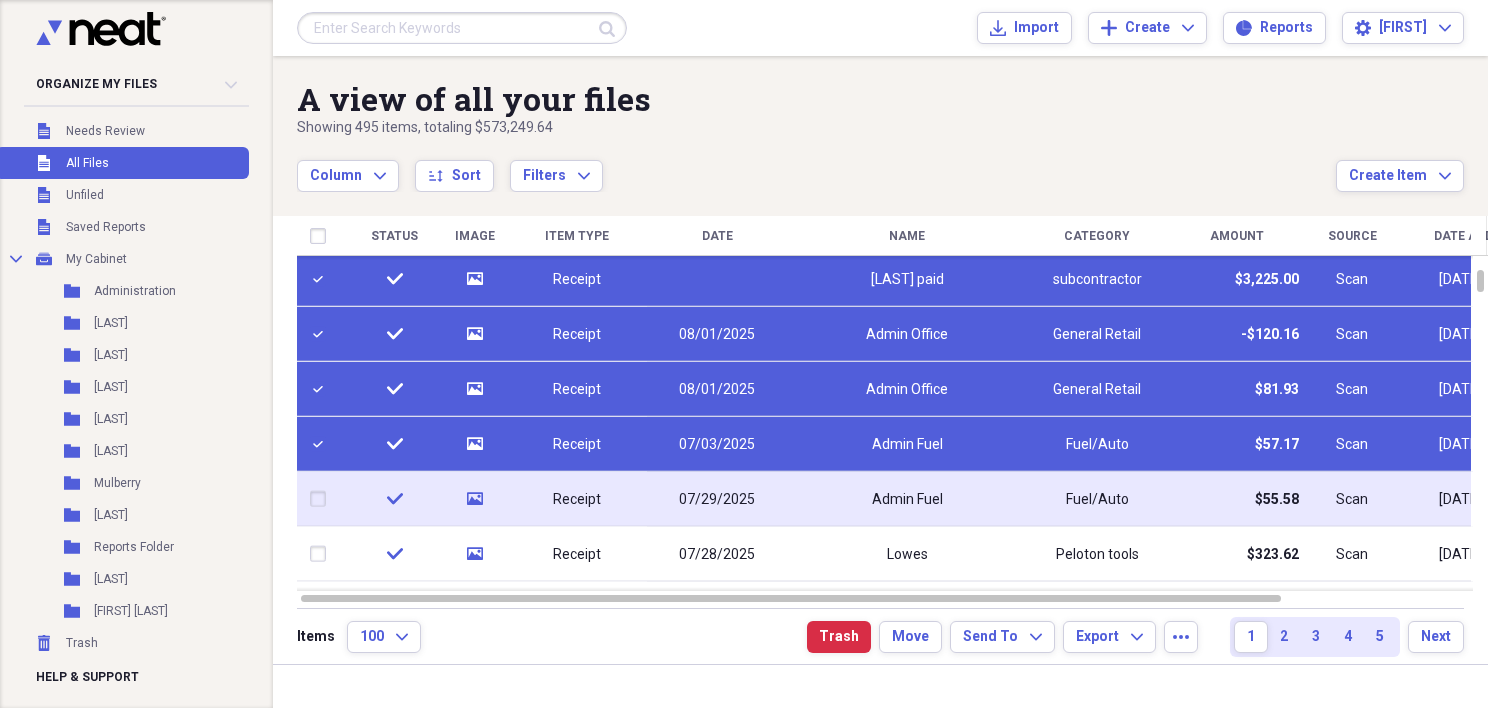 click at bounding box center (322, 499) 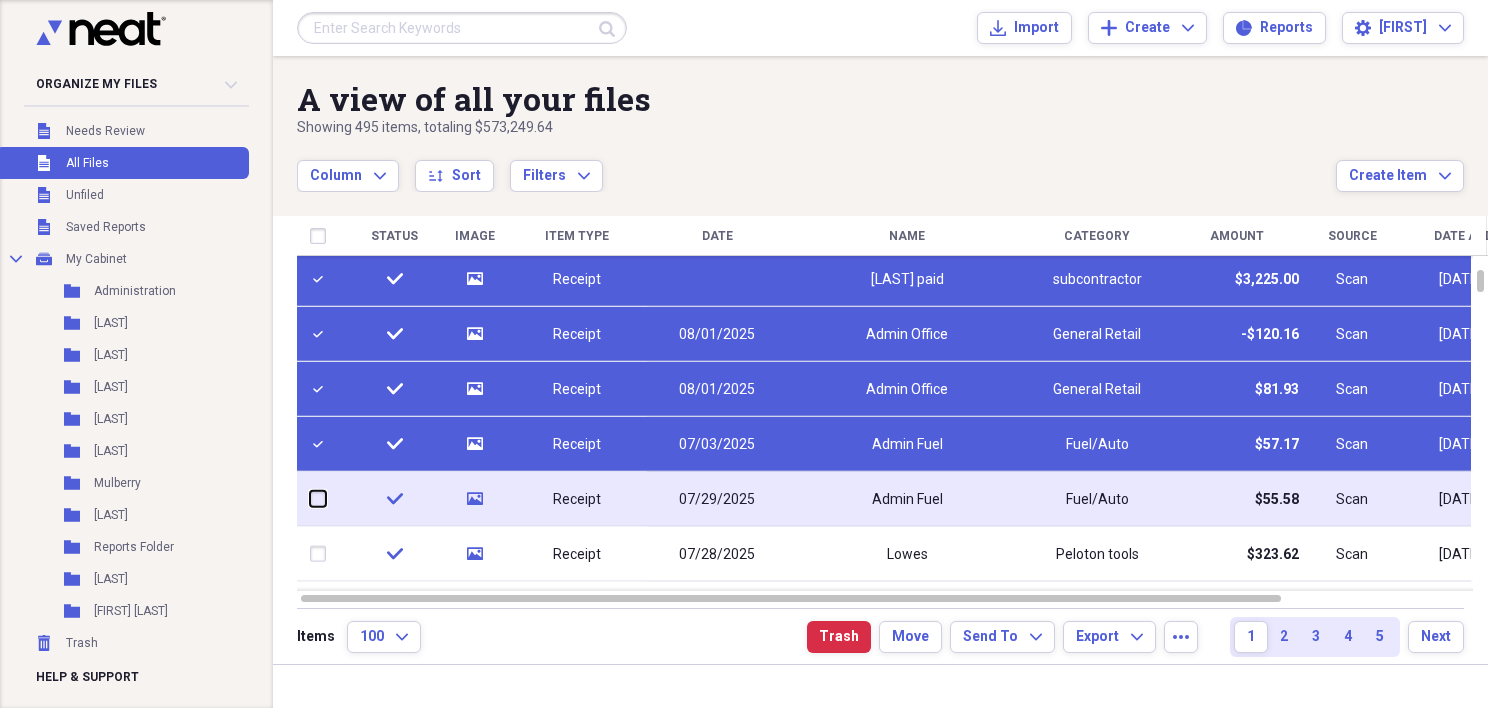 click at bounding box center (310, 499) 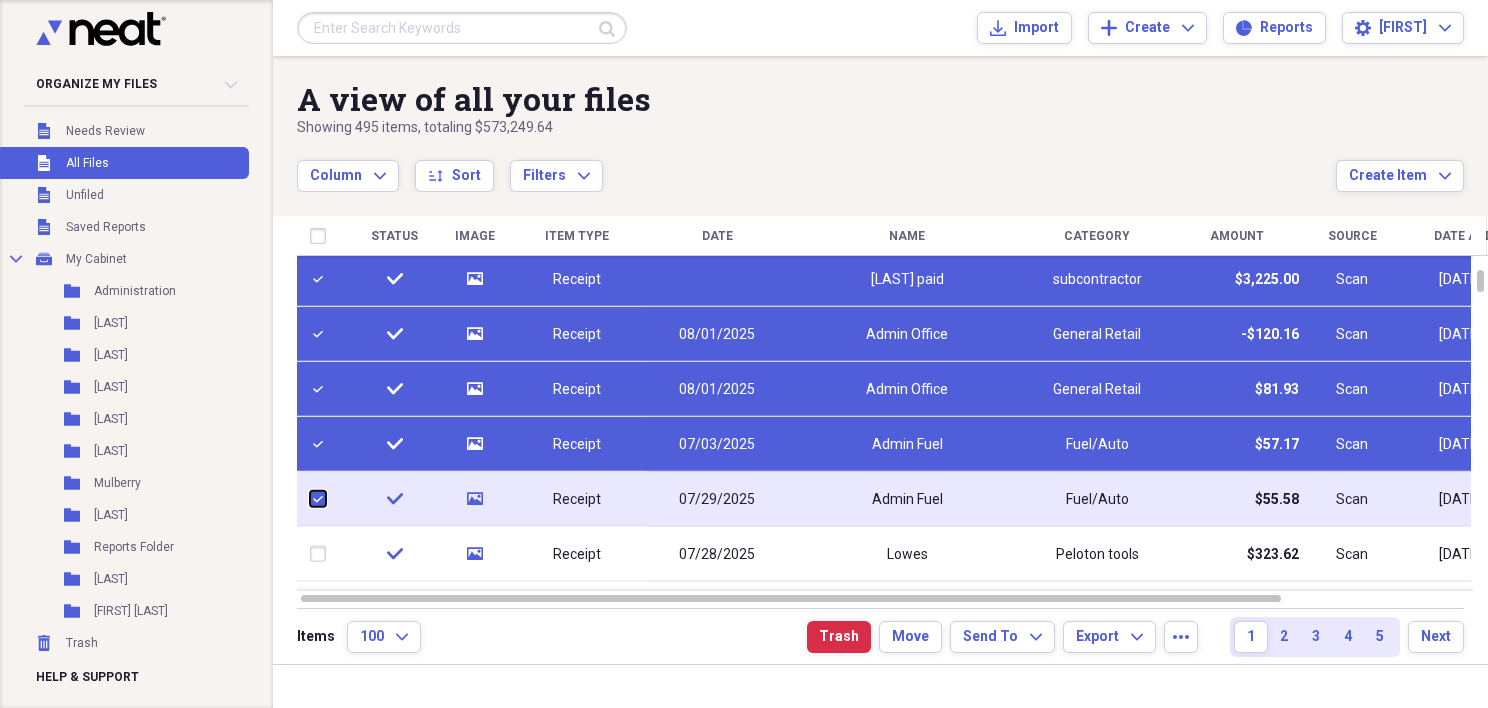 checkbox on "true" 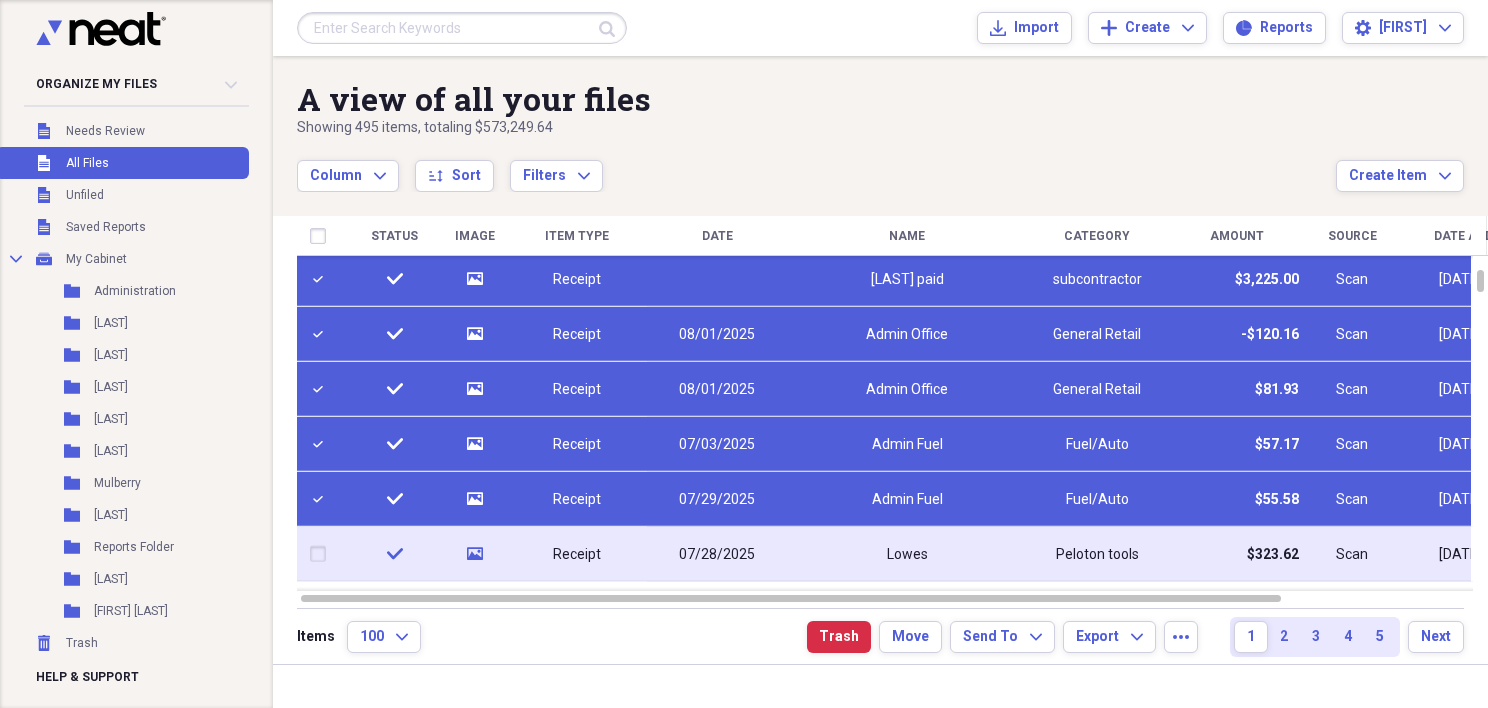 click at bounding box center (322, 554) 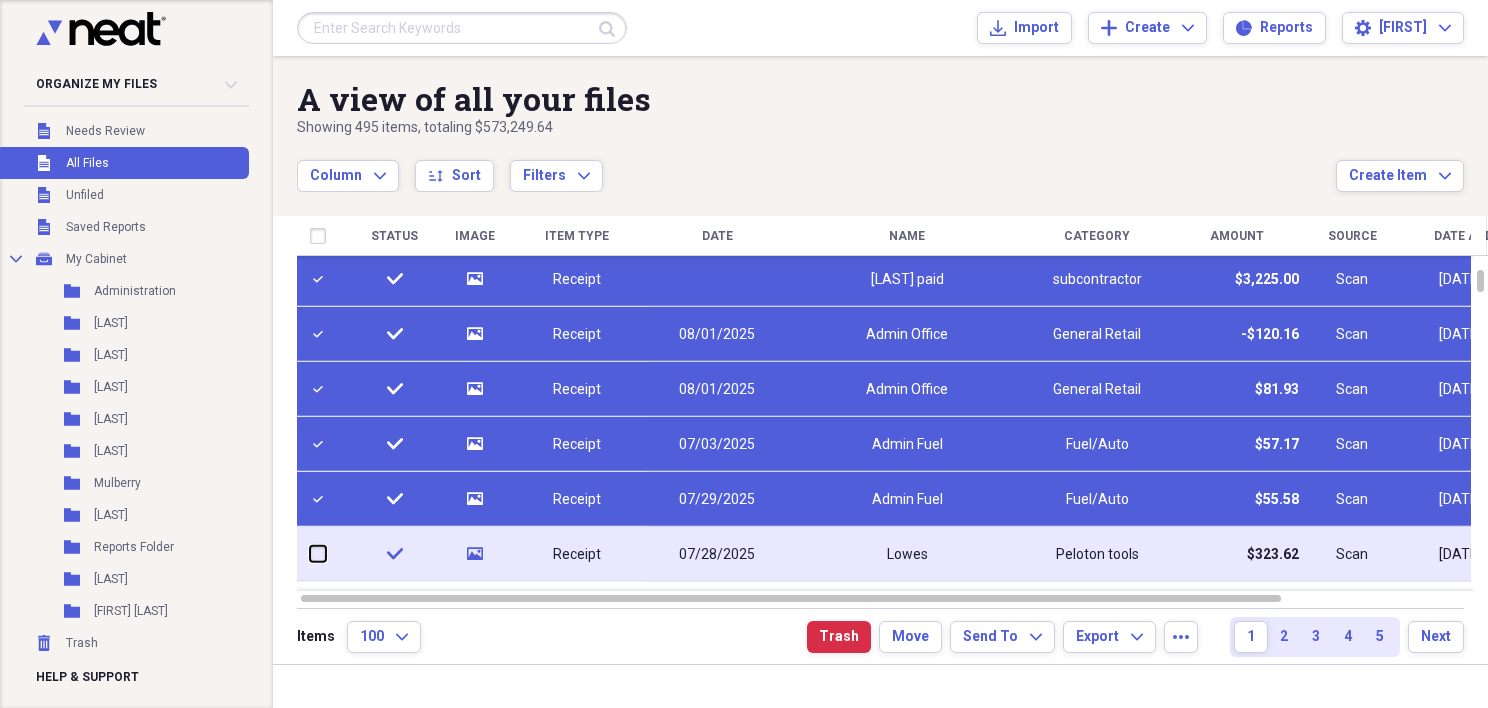 click at bounding box center [310, 554] 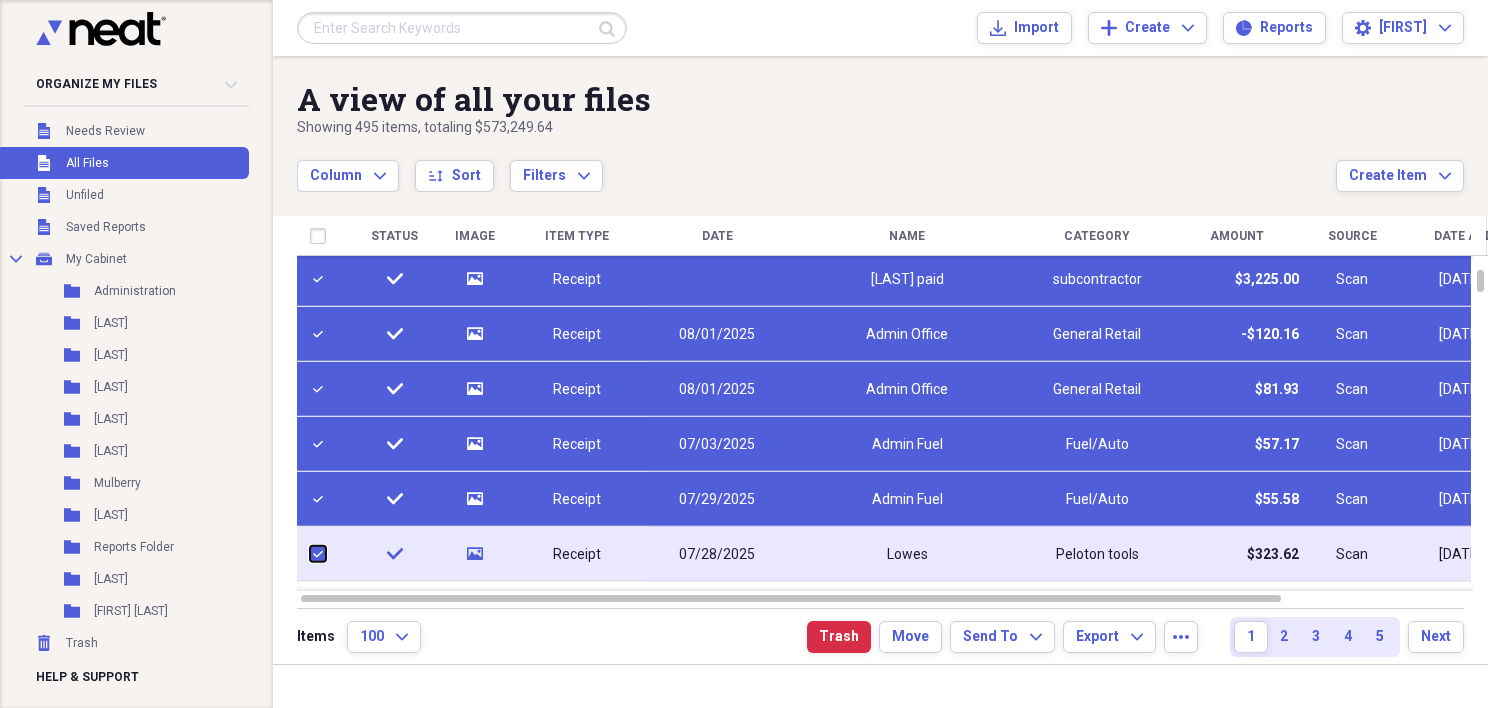 checkbox on "true" 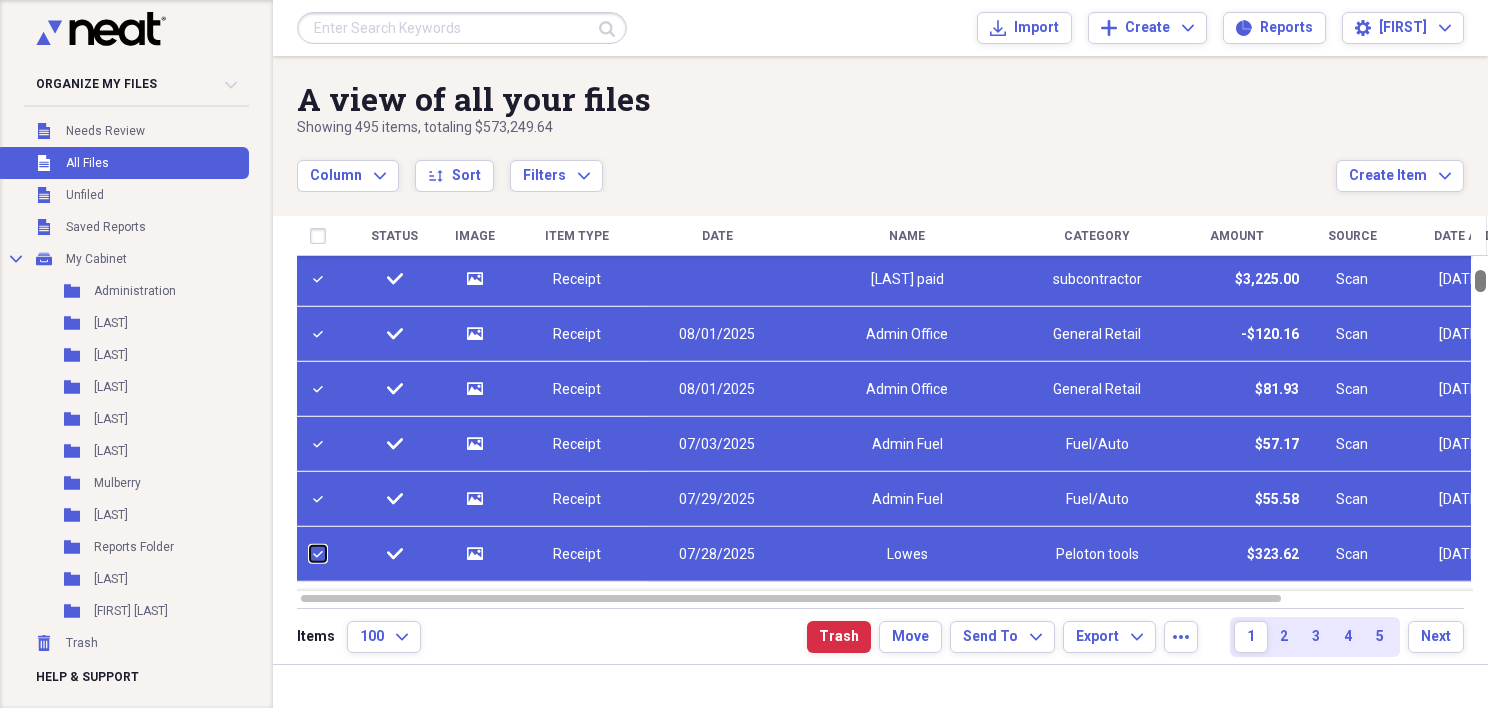 click at bounding box center [1480, 281] 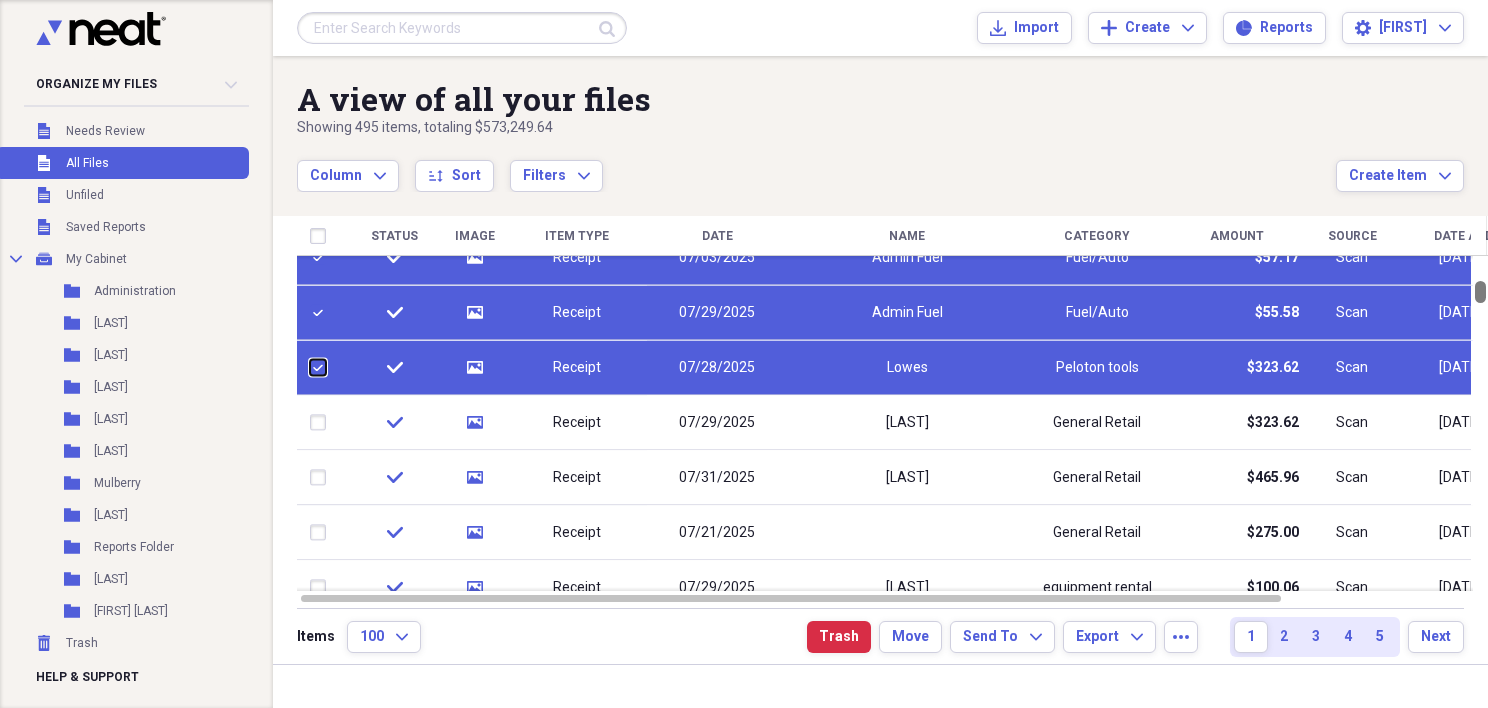 checkbox on "false" 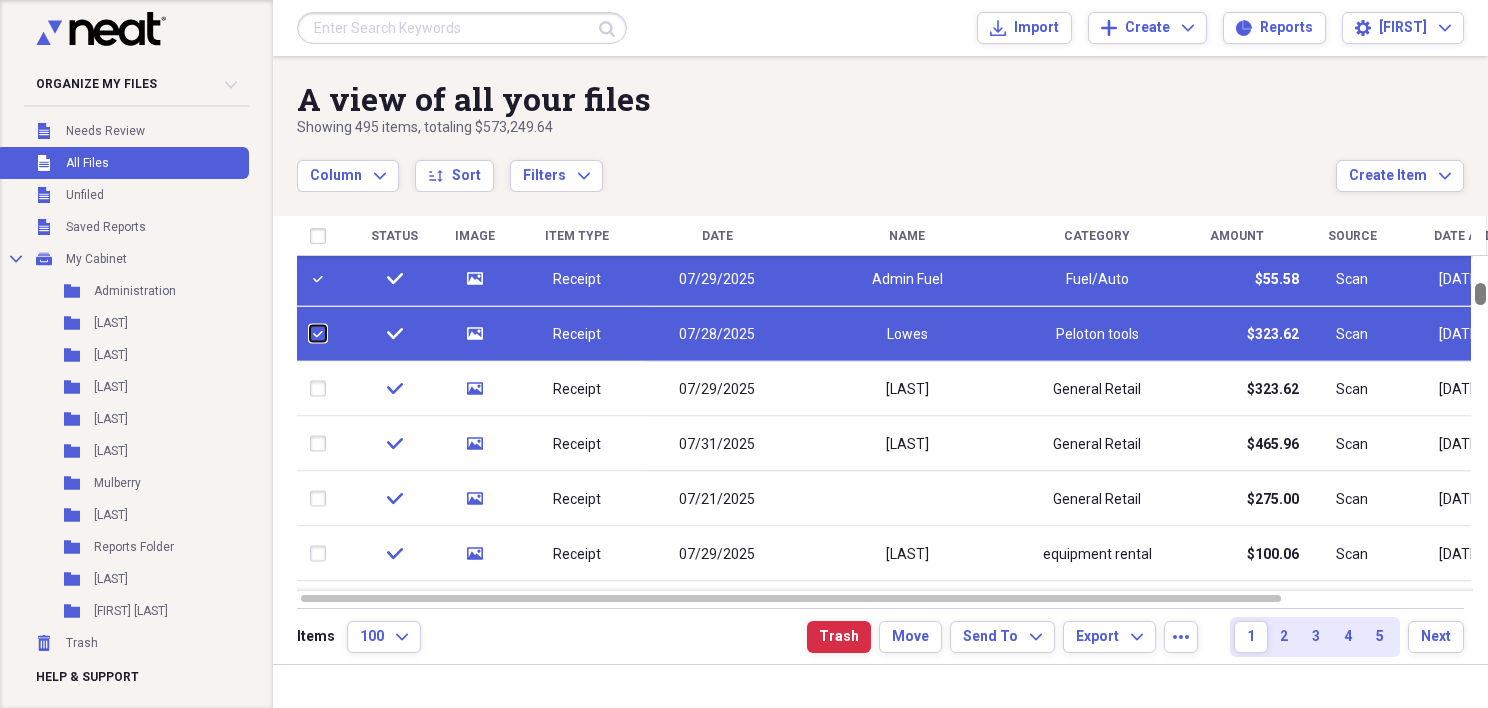 drag, startPoint x: 1478, startPoint y: 278, endPoint x: 1480, endPoint y: 291, distance: 13.152946 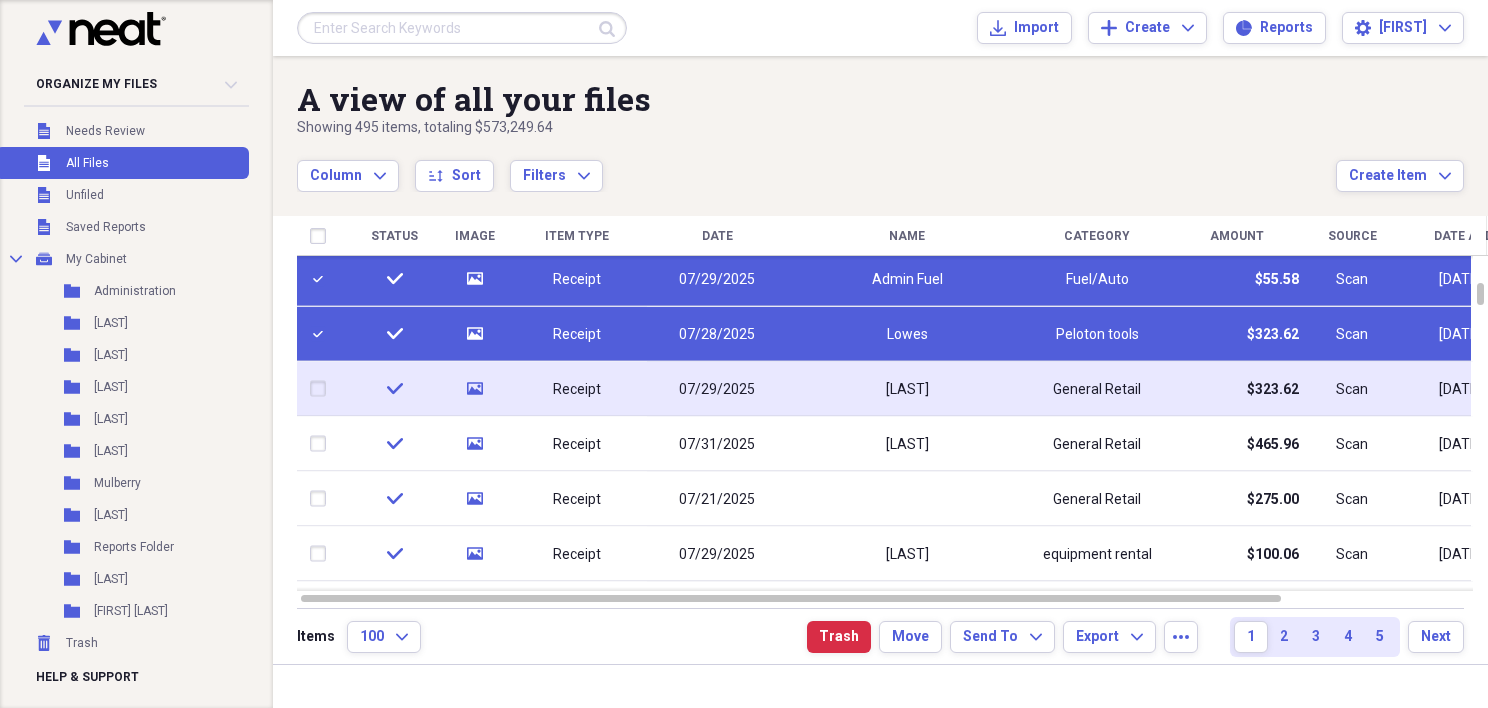 click at bounding box center (322, 389) 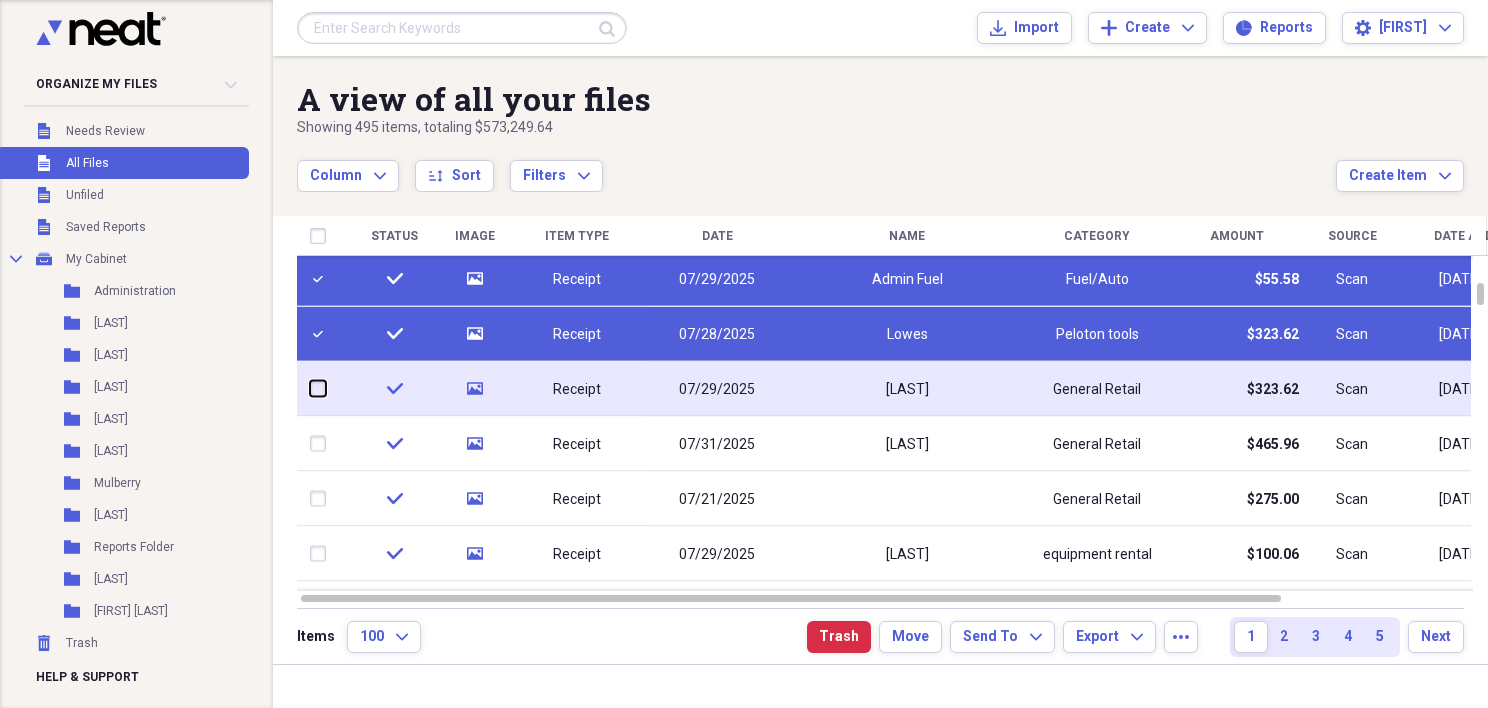 click at bounding box center (310, 388) 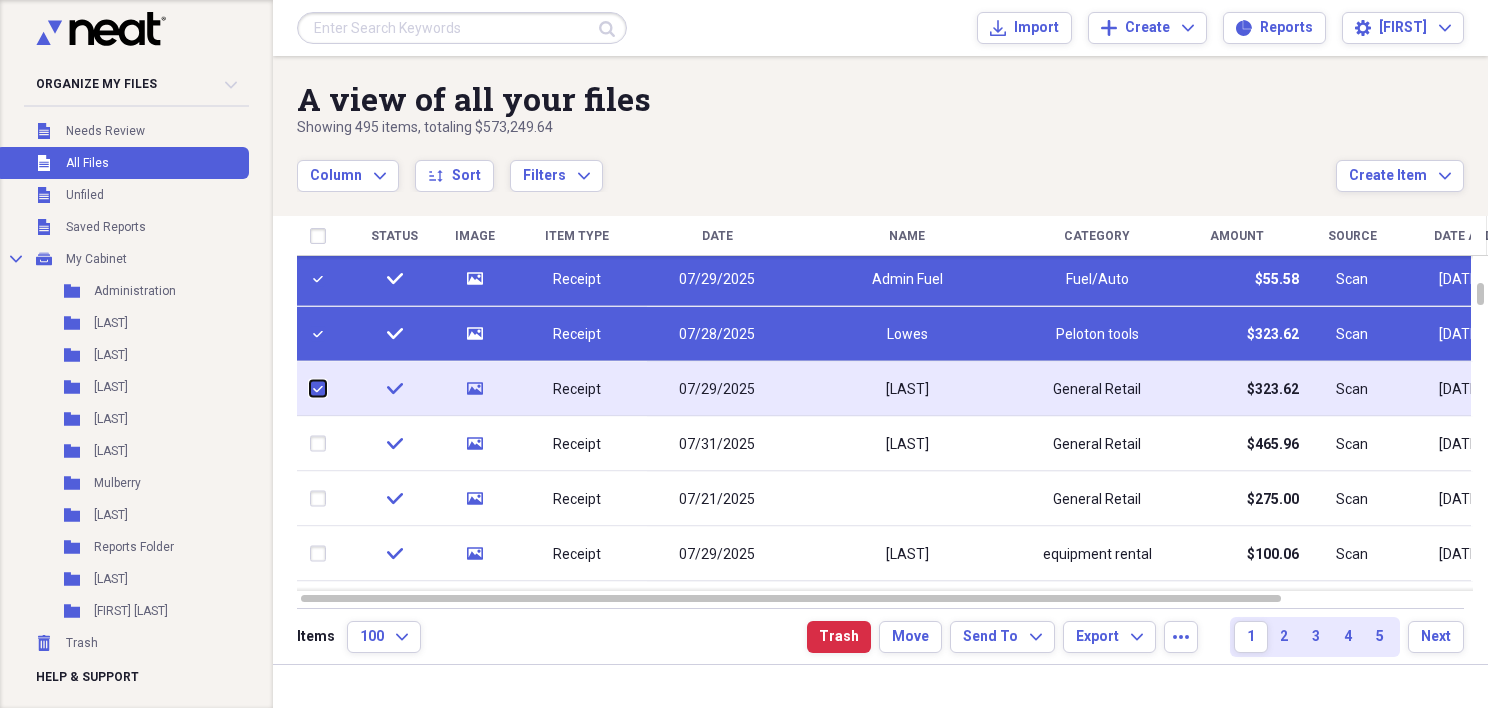 checkbox on "true" 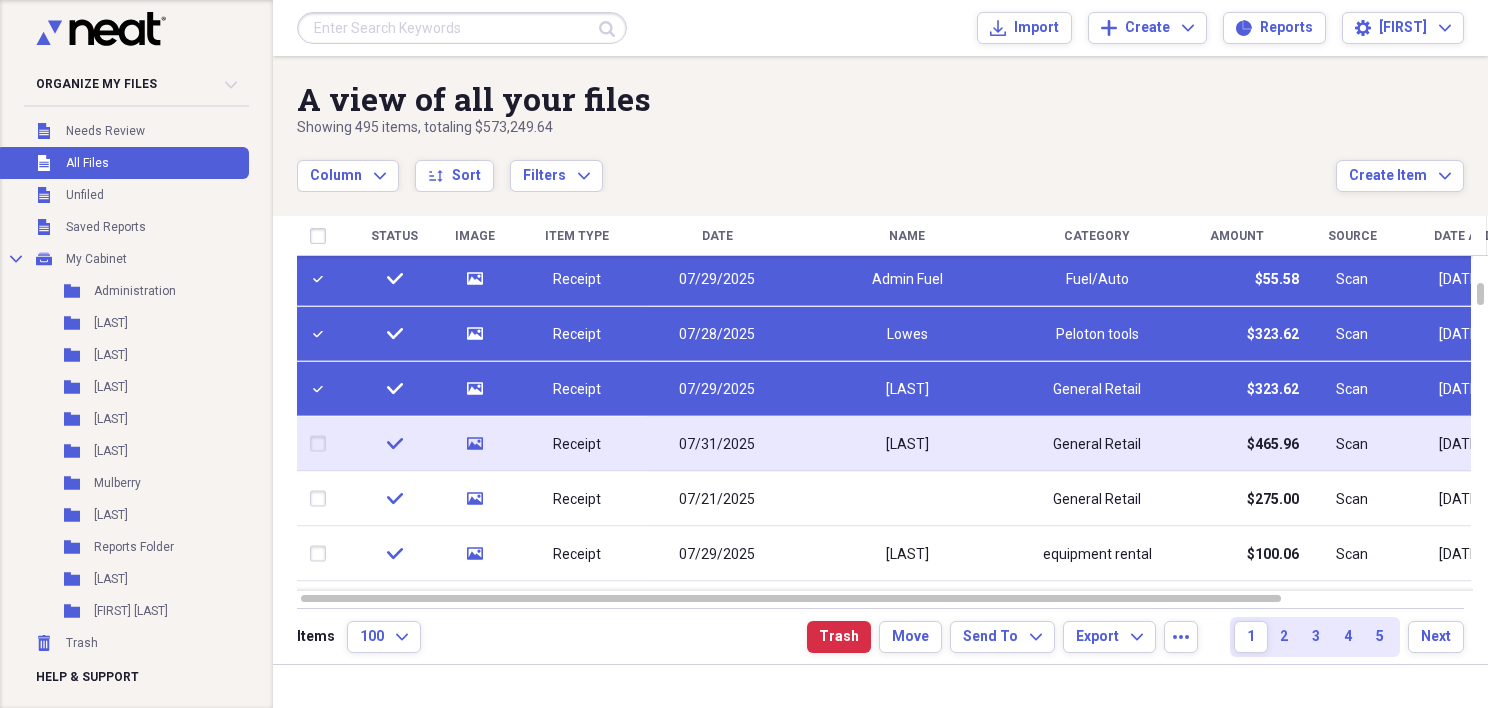 click at bounding box center [322, 444] 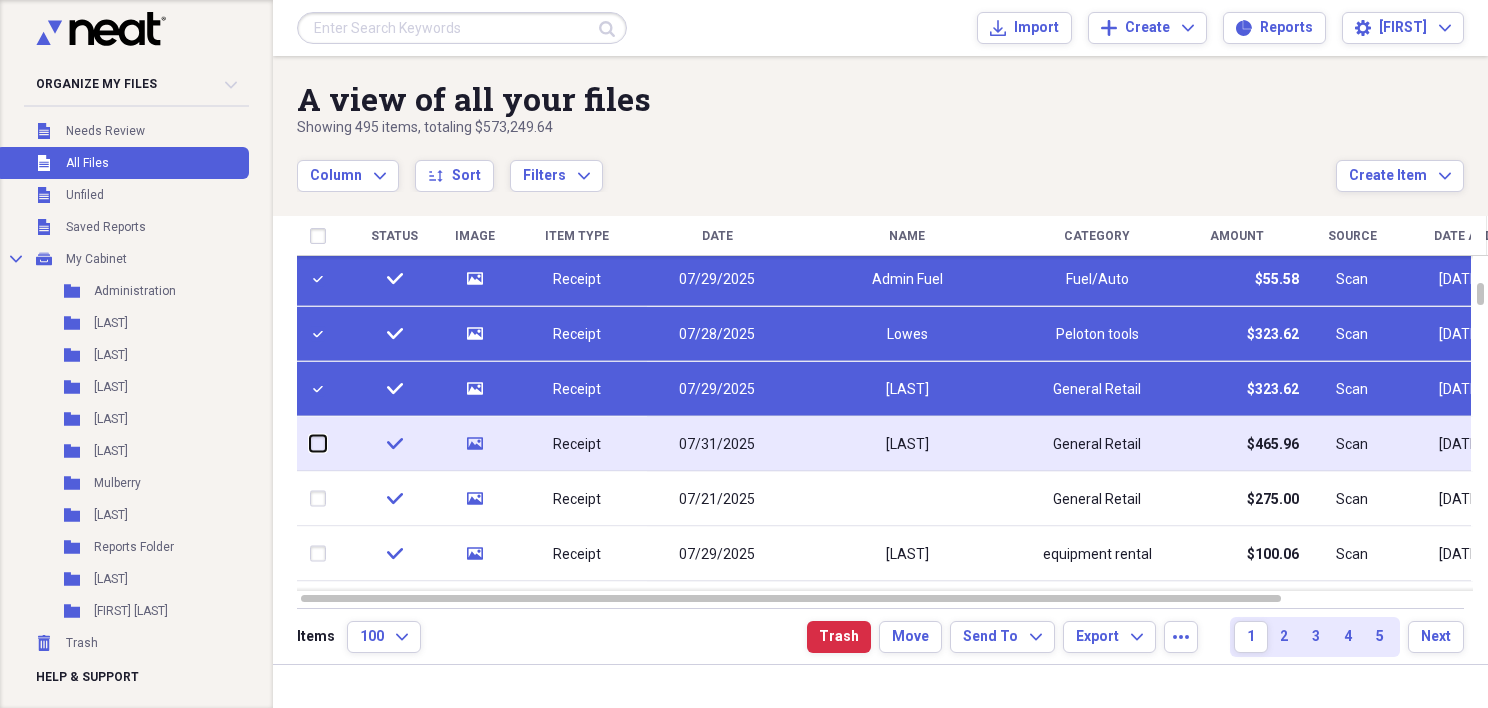 click at bounding box center (310, 443) 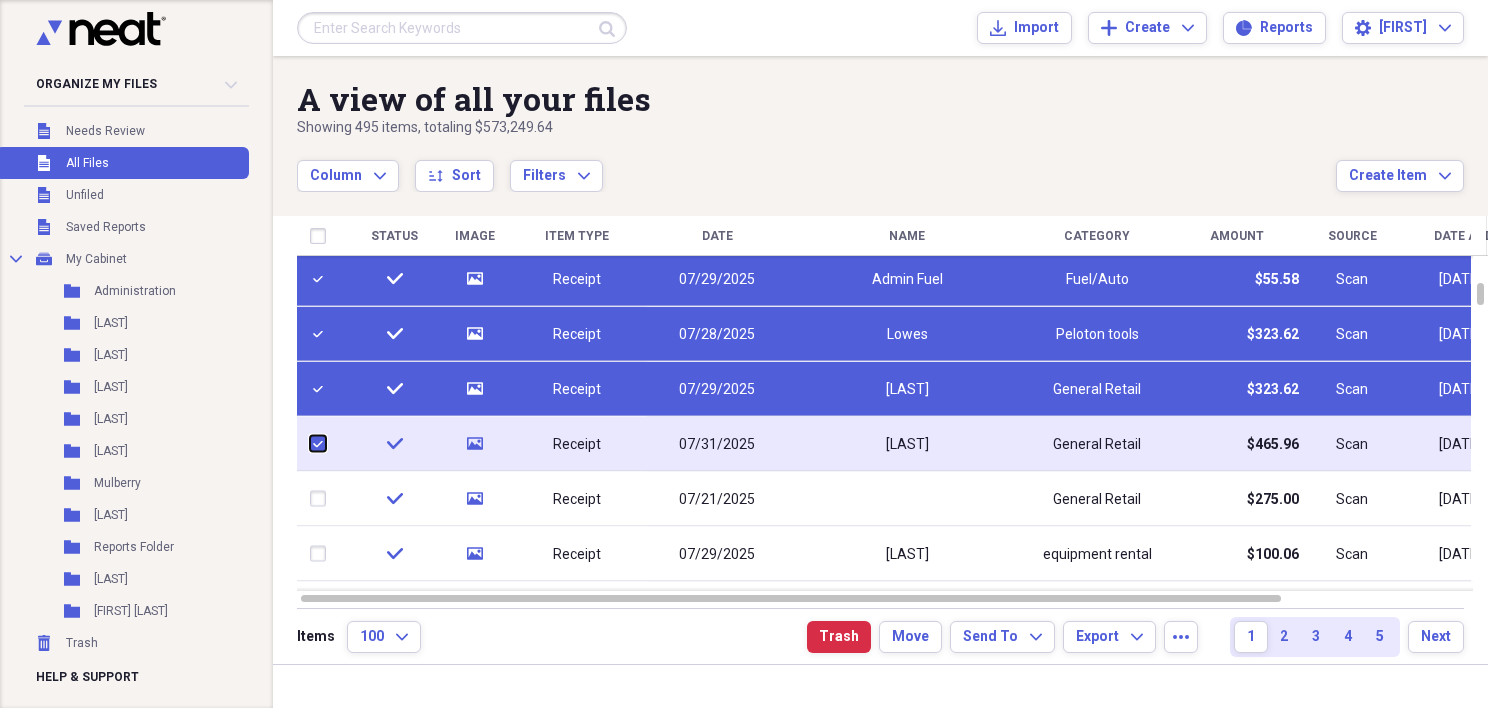 checkbox on "true" 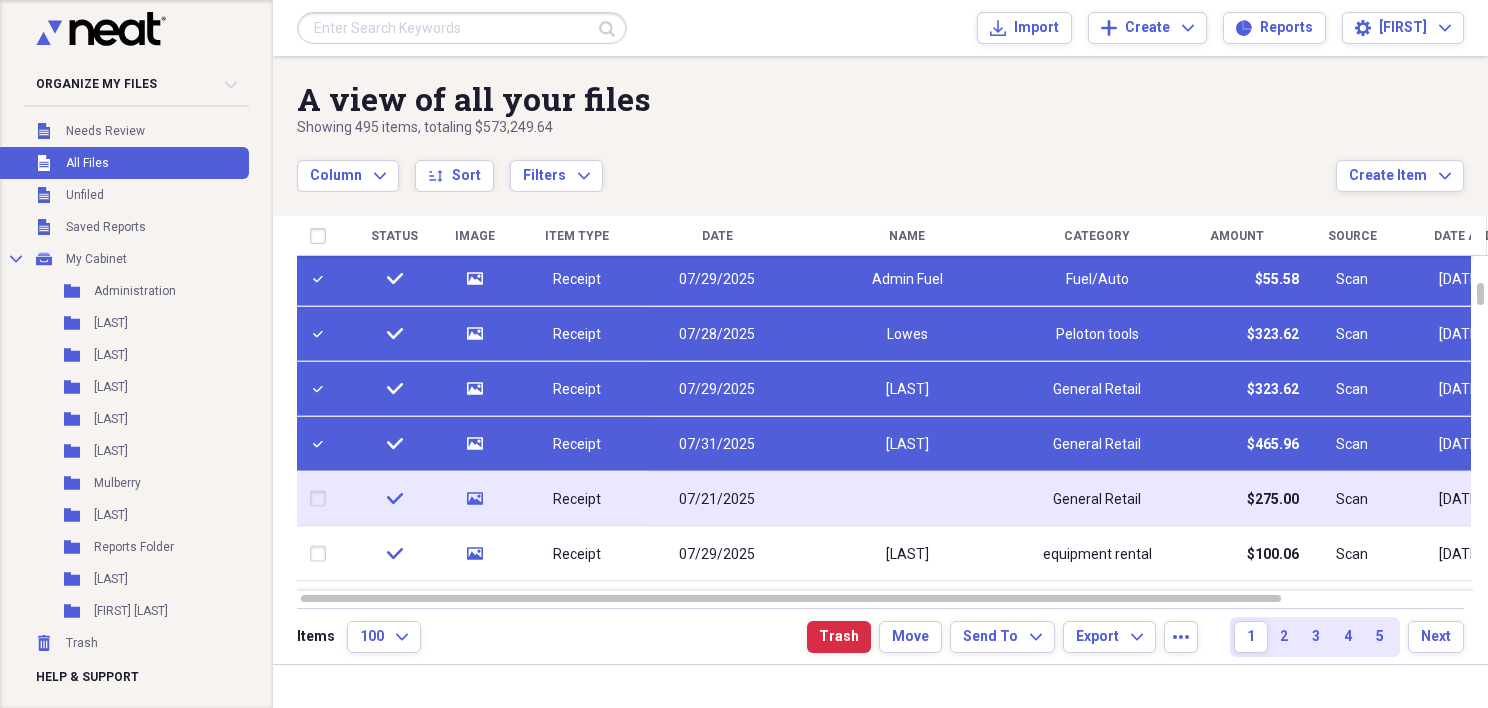 click at bounding box center (322, 499) 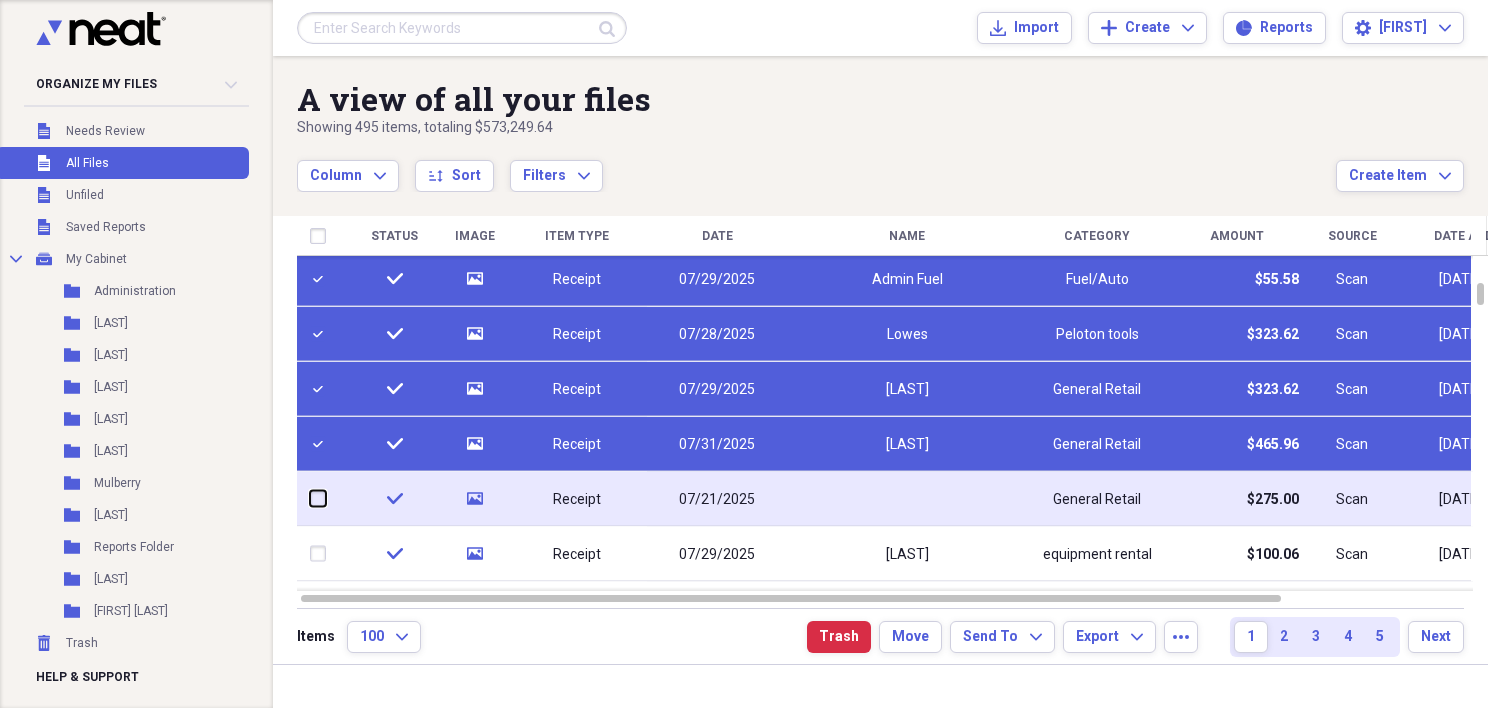 click at bounding box center (310, 498) 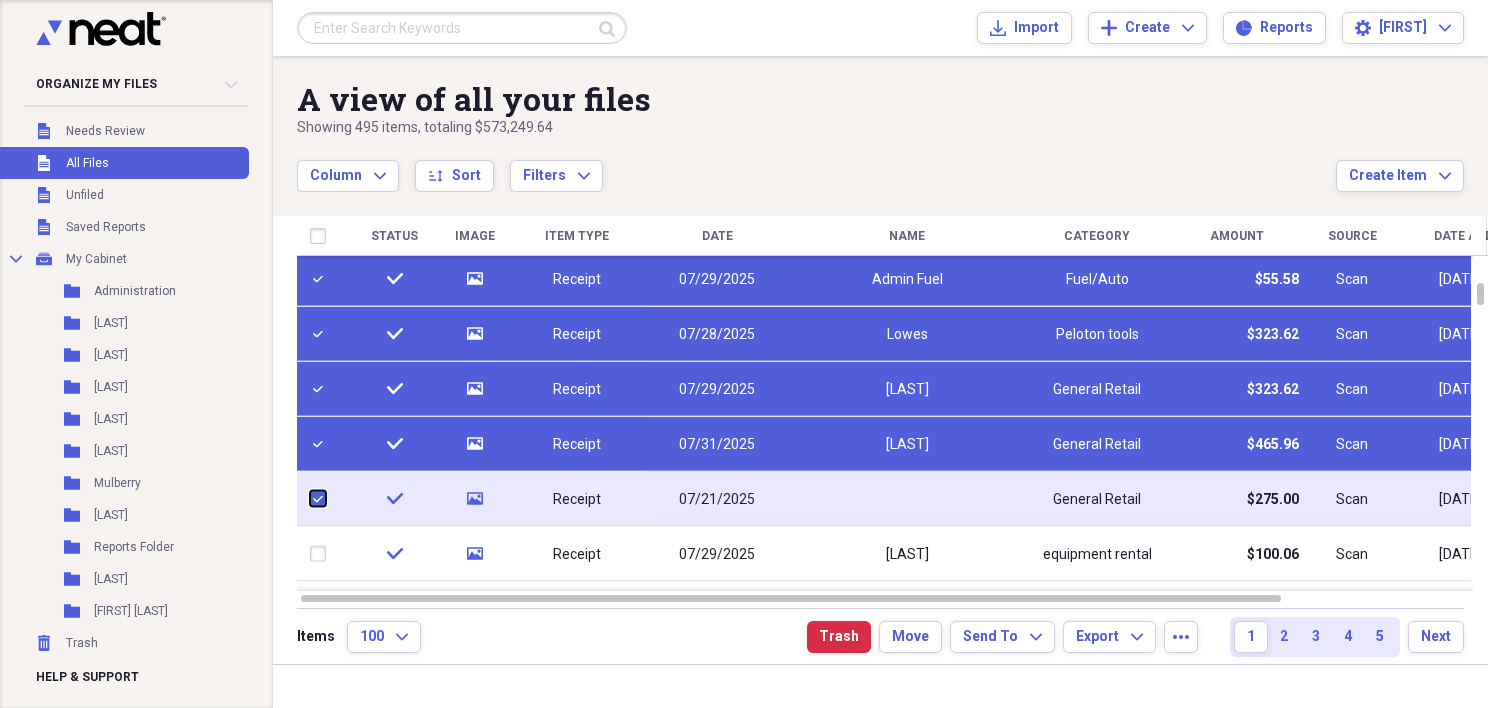 checkbox on "true" 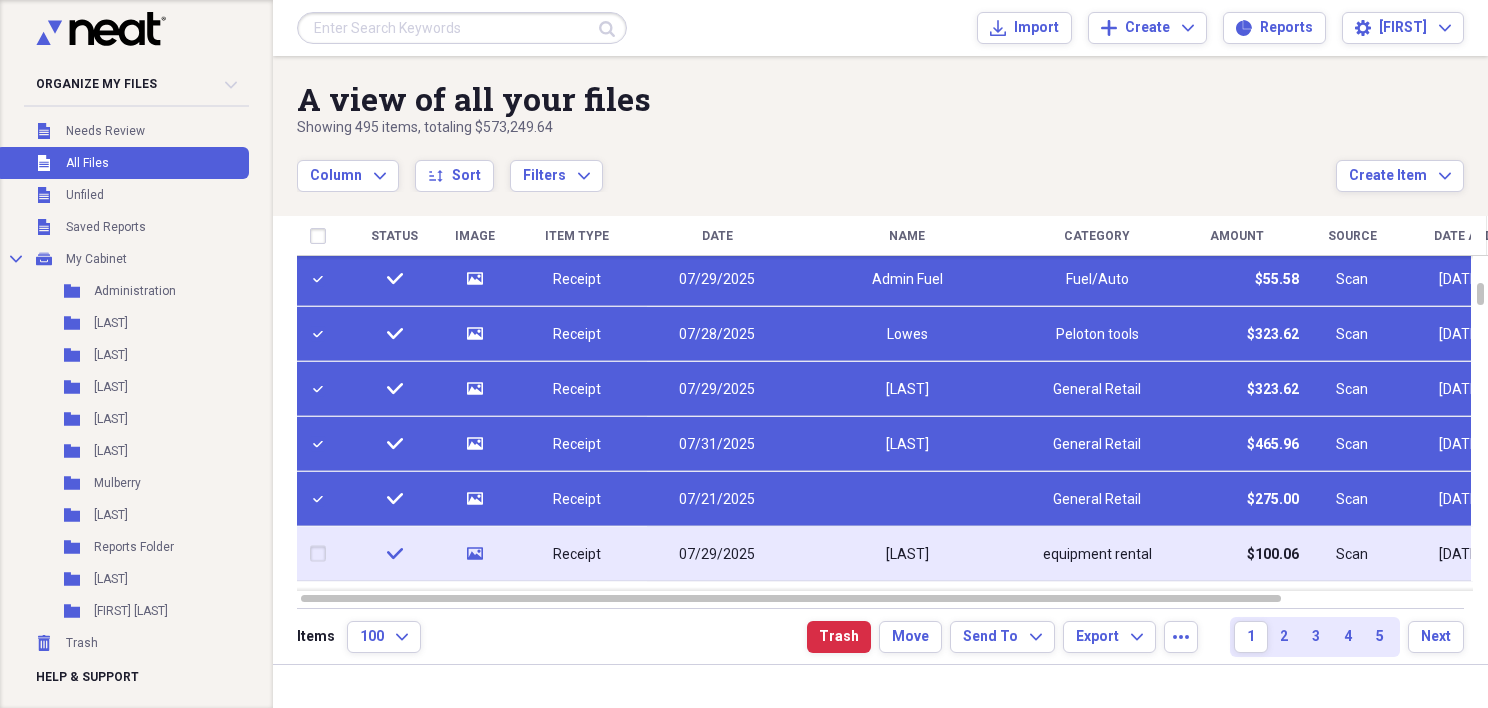 click at bounding box center (322, 554) 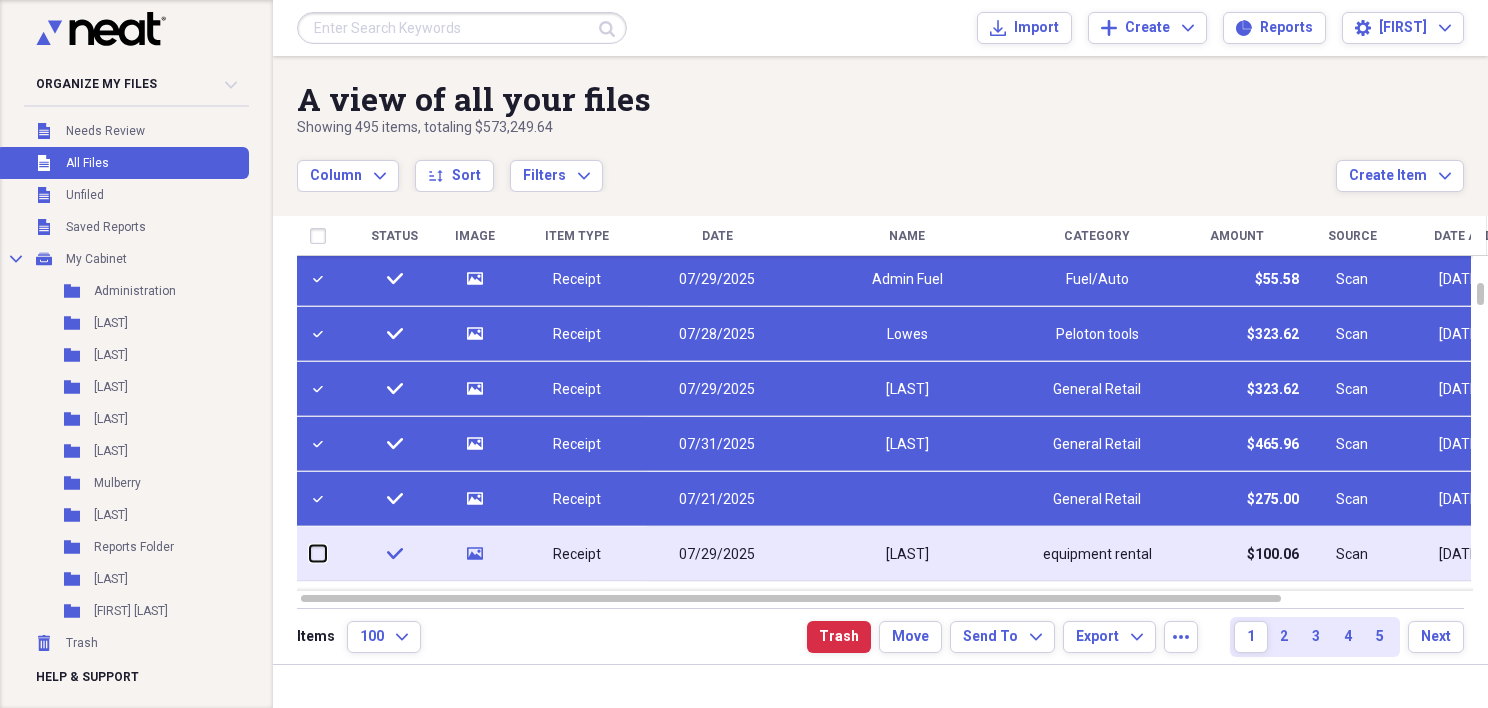 click at bounding box center [310, 553] 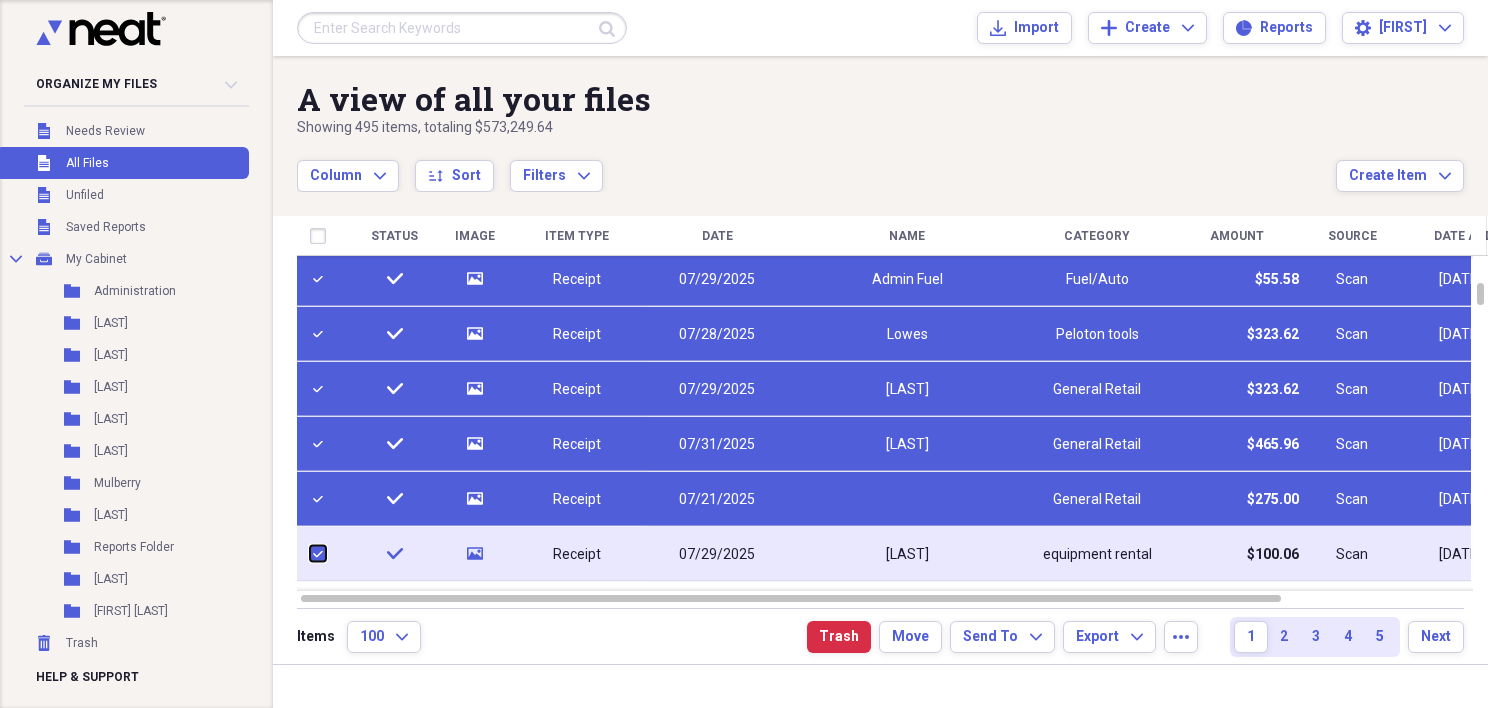 checkbox on "true" 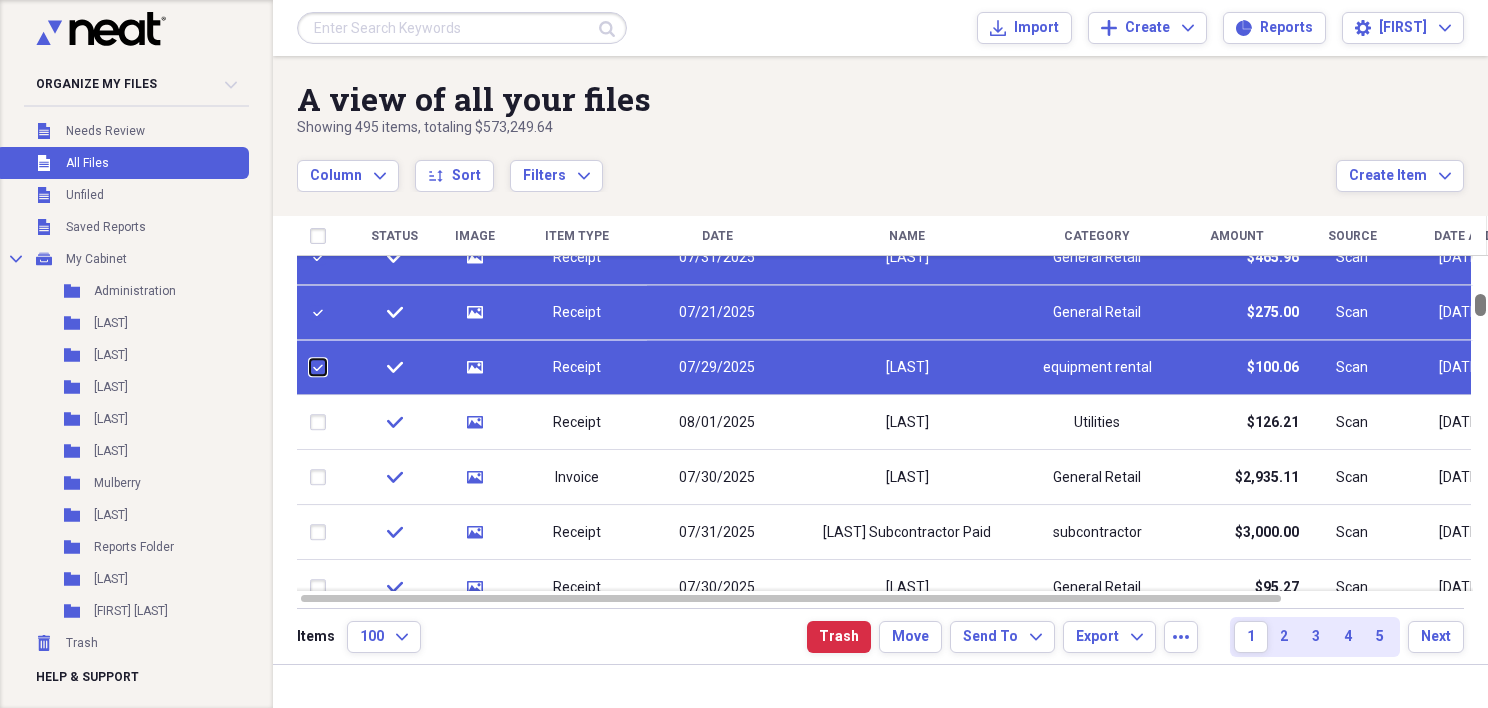 checkbox on "false" 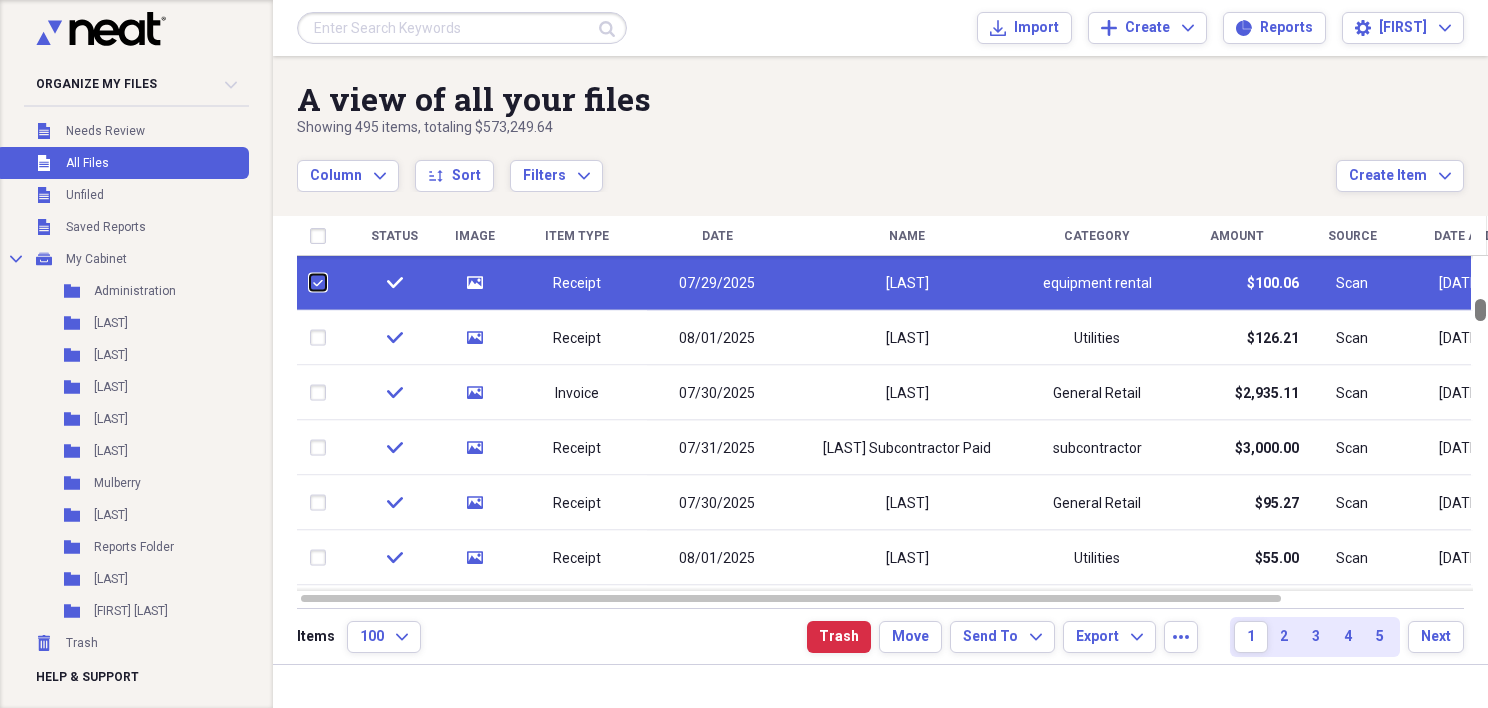 checkbox on "false" 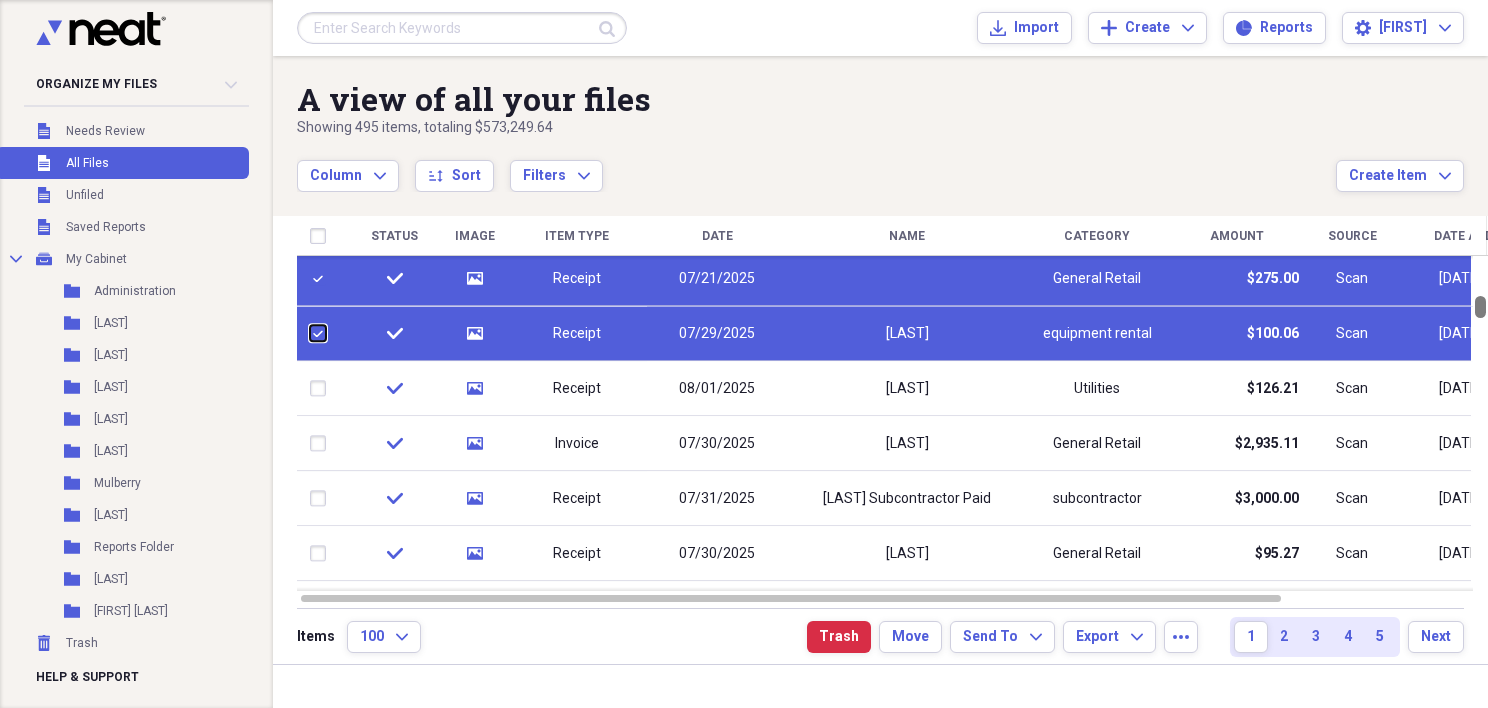 drag, startPoint x: 1479, startPoint y: 284, endPoint x: 1480, endPoint y: 297, distance: 13.038404 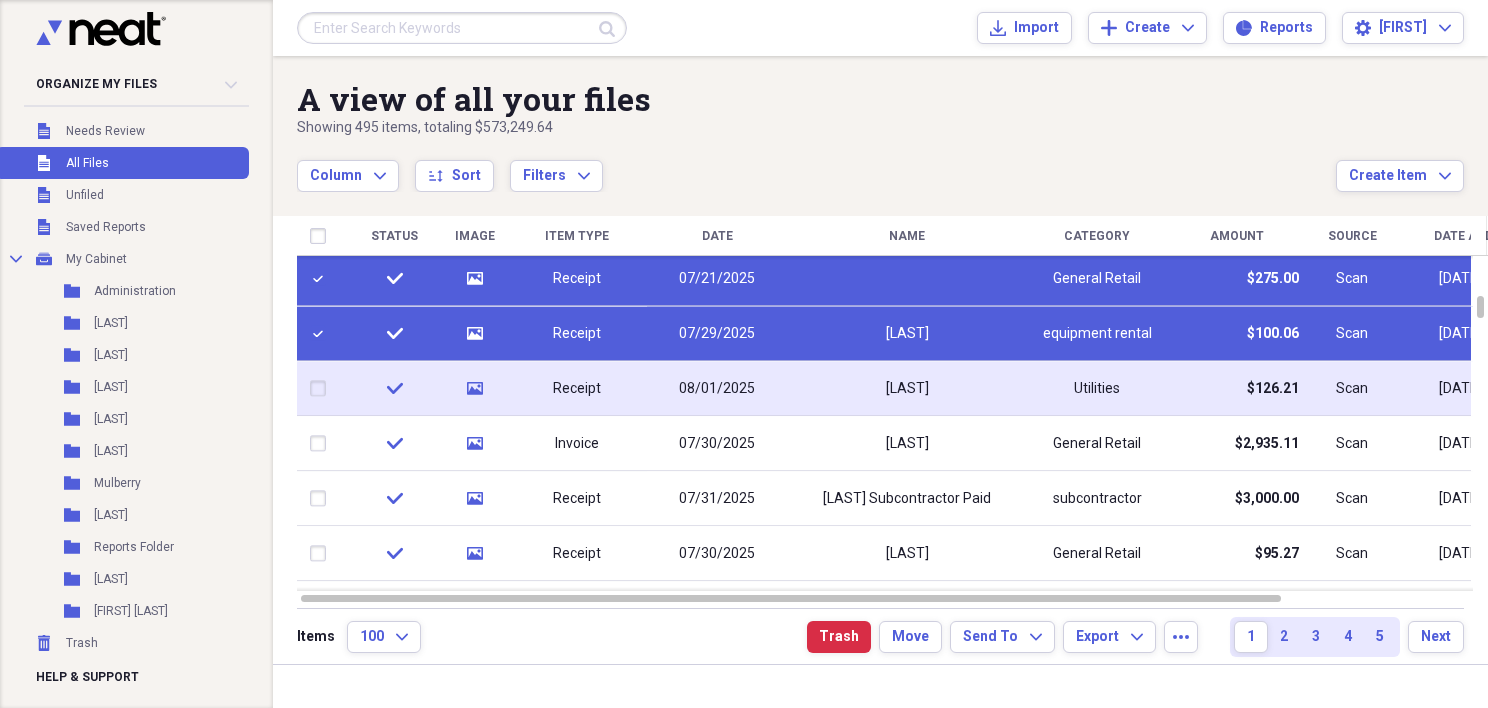 click at bounding box center [322, 389] 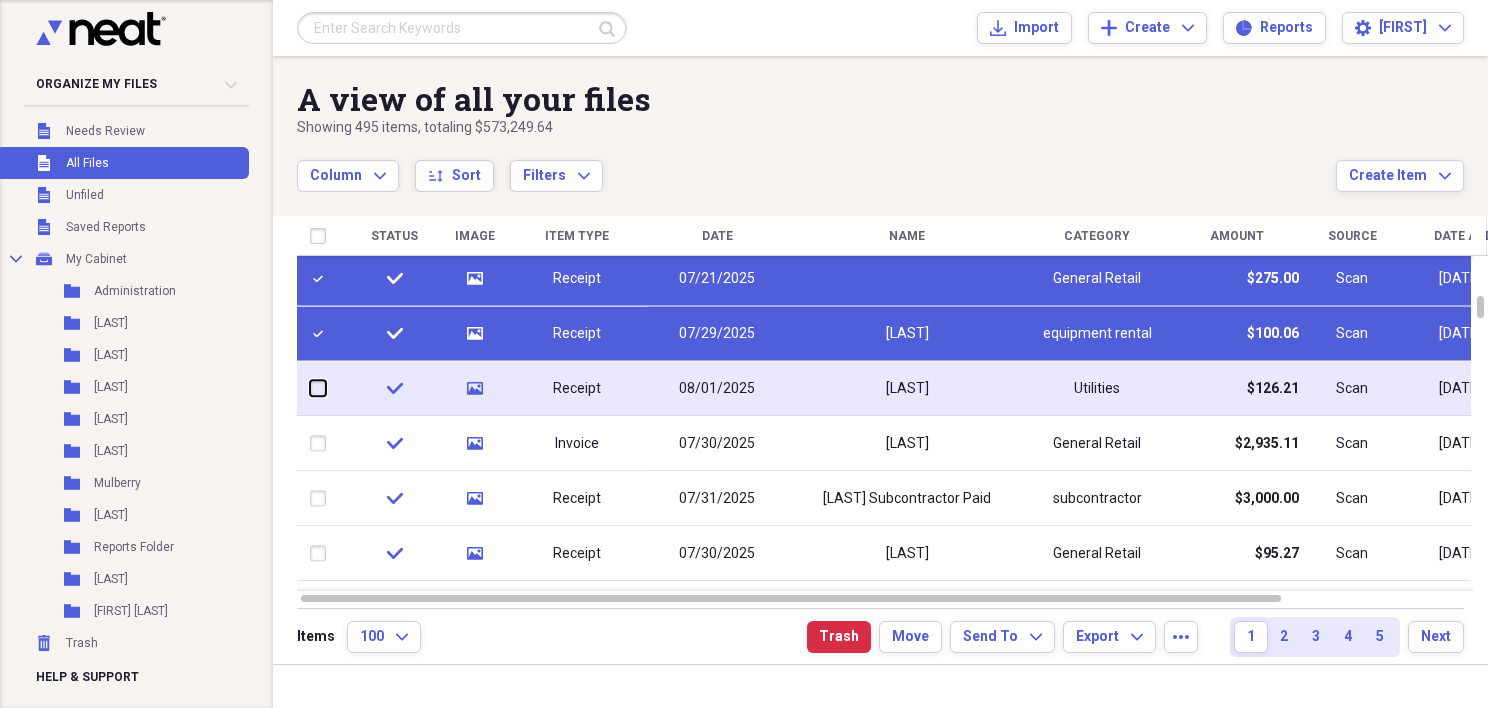click at bounding box center (310, 388) 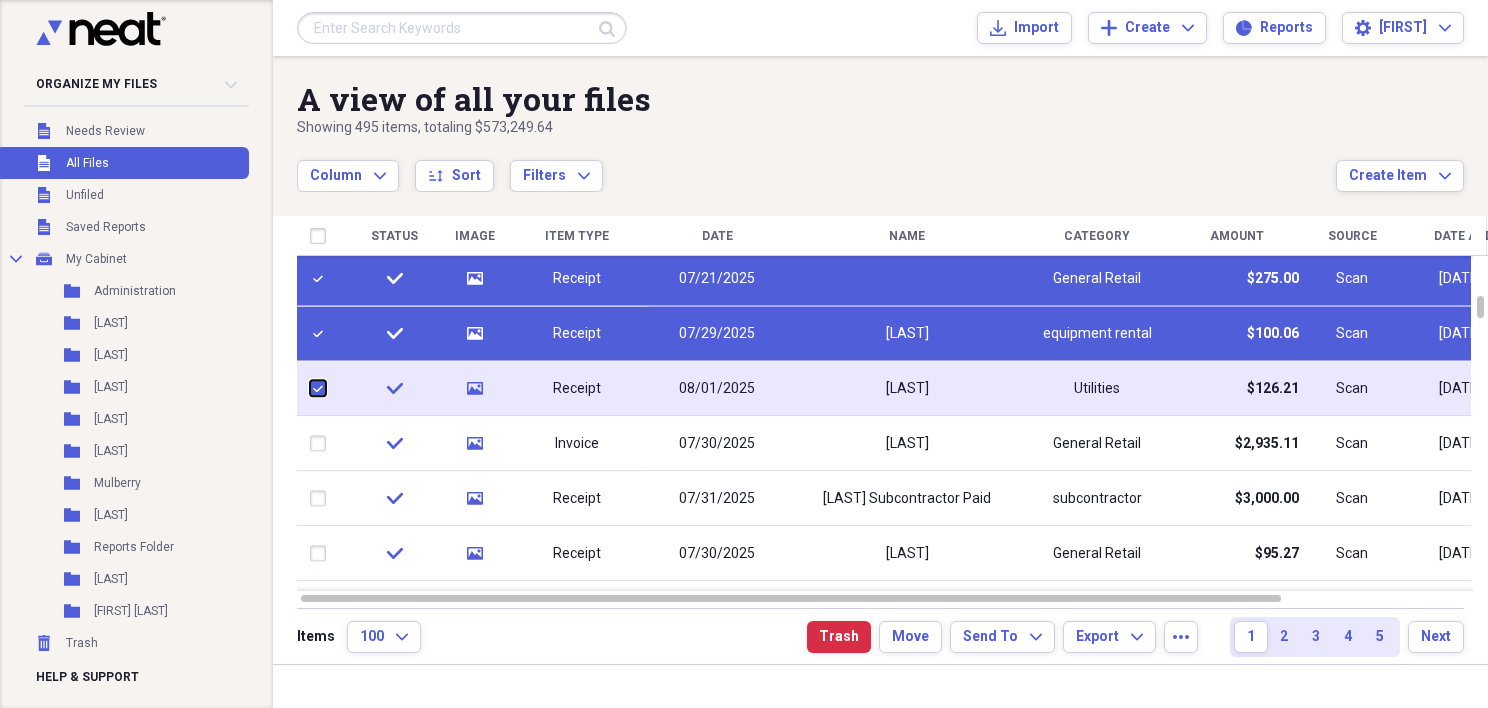 checkbox on "true" 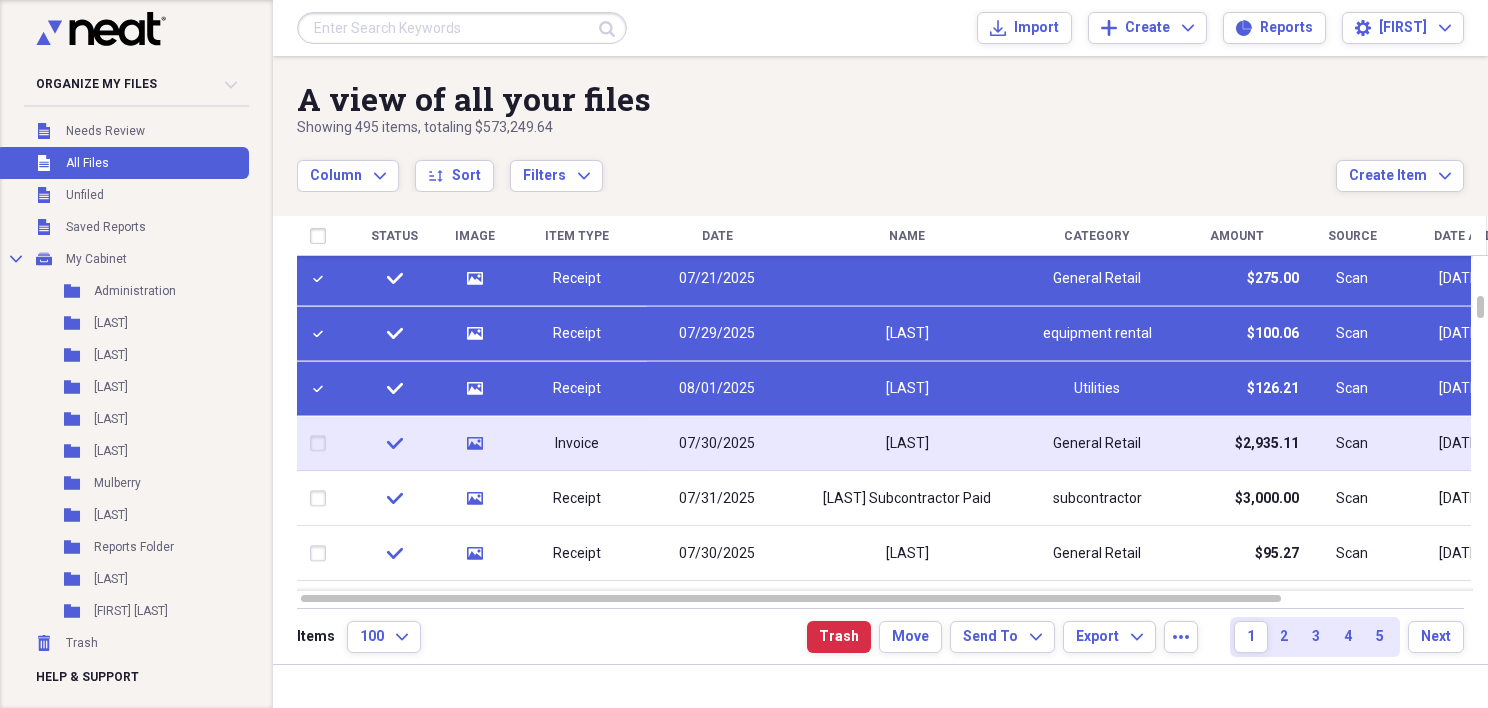 click at bounding box center (322, 444) 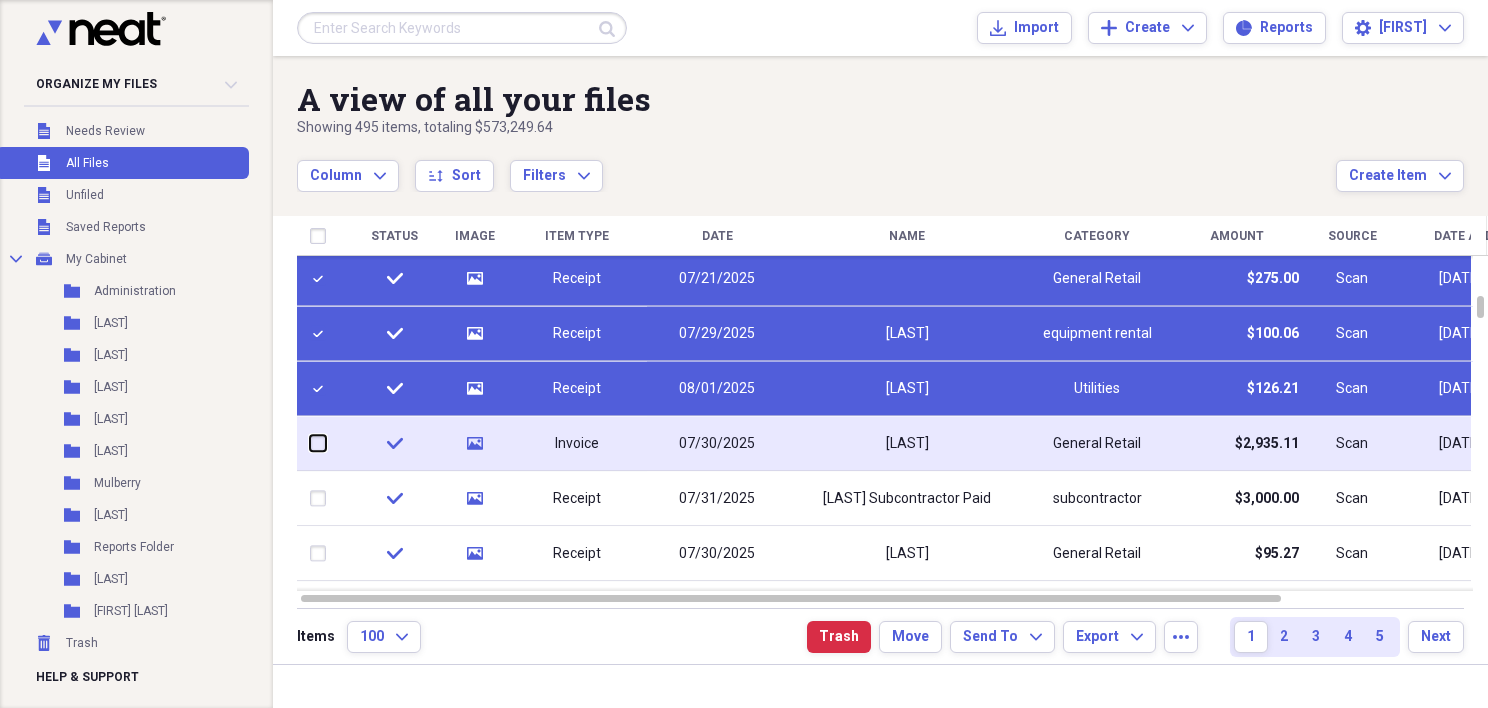 click at bounding box center (310, 443) 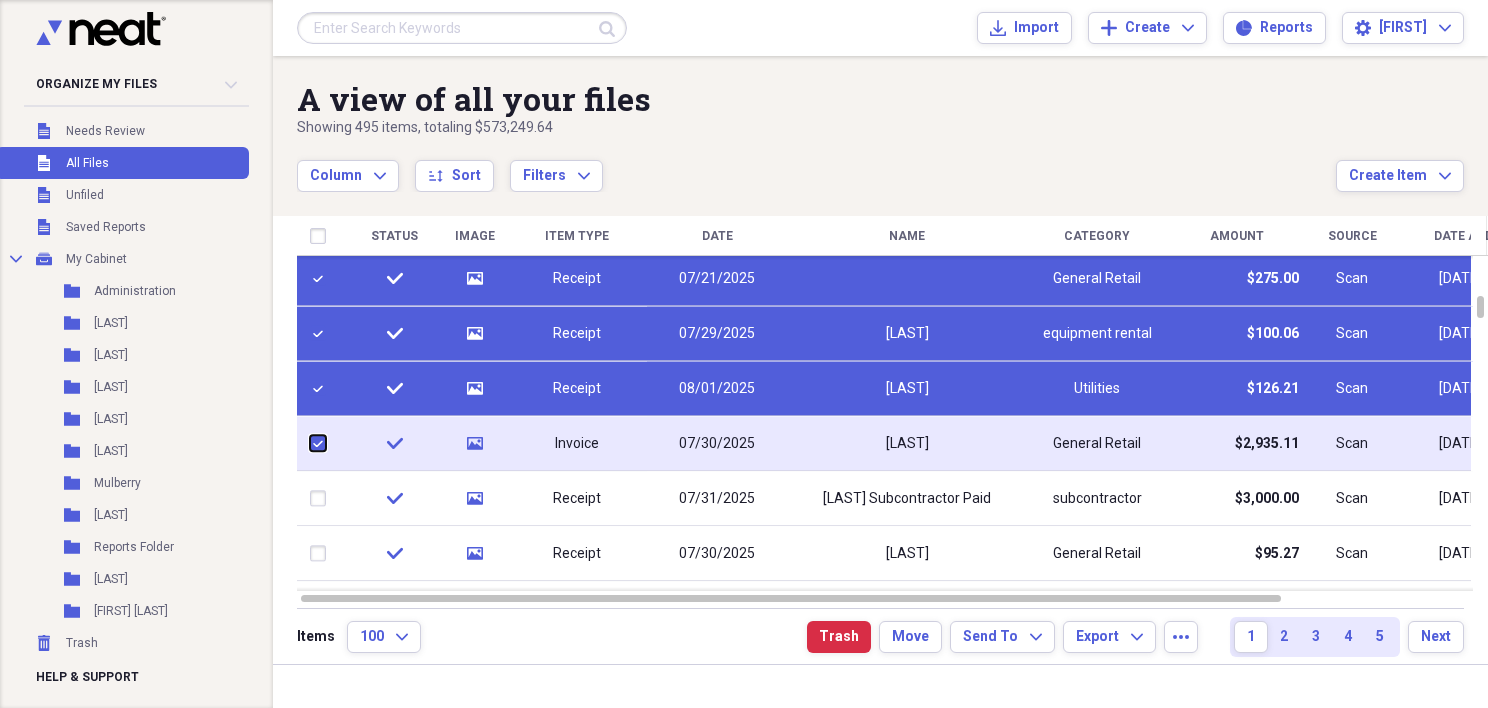 checkbox on "true" 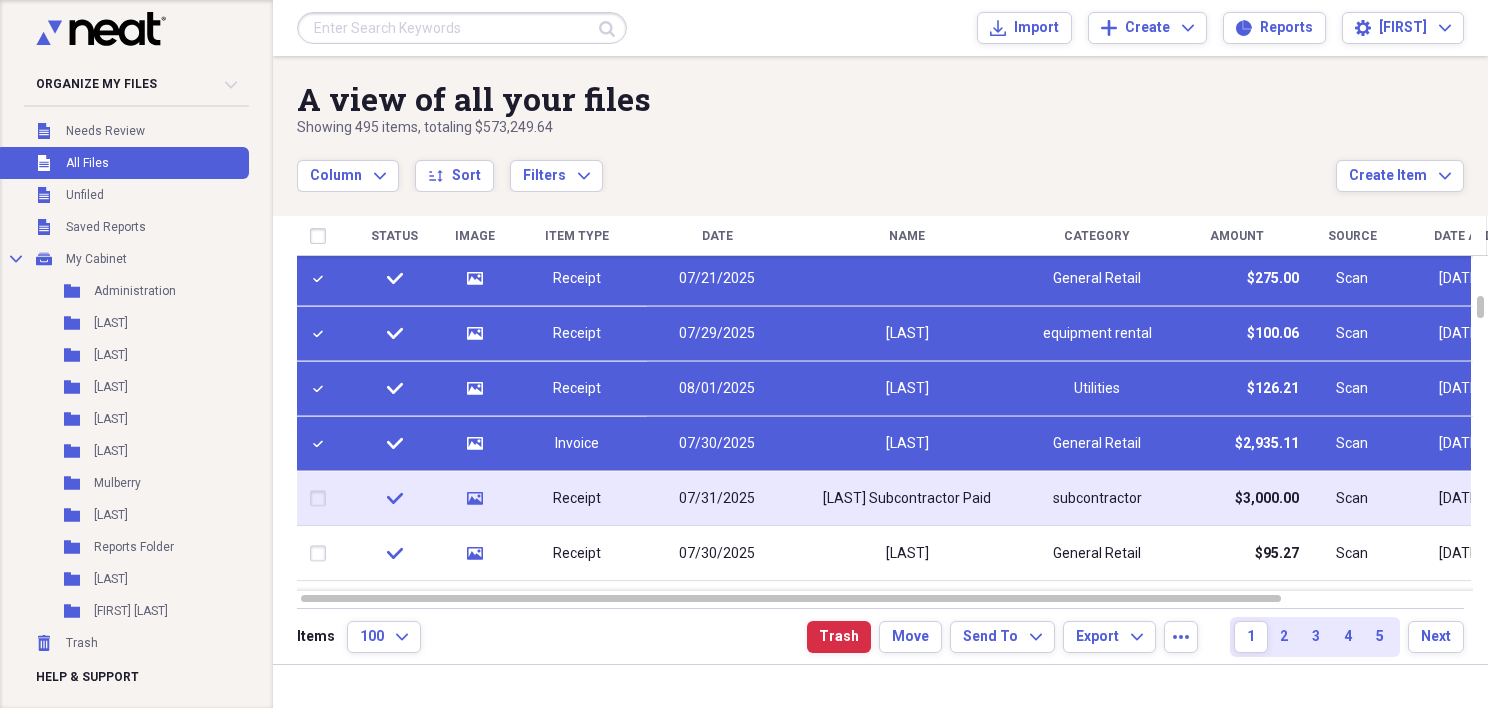click at bounding box center (322, 499) 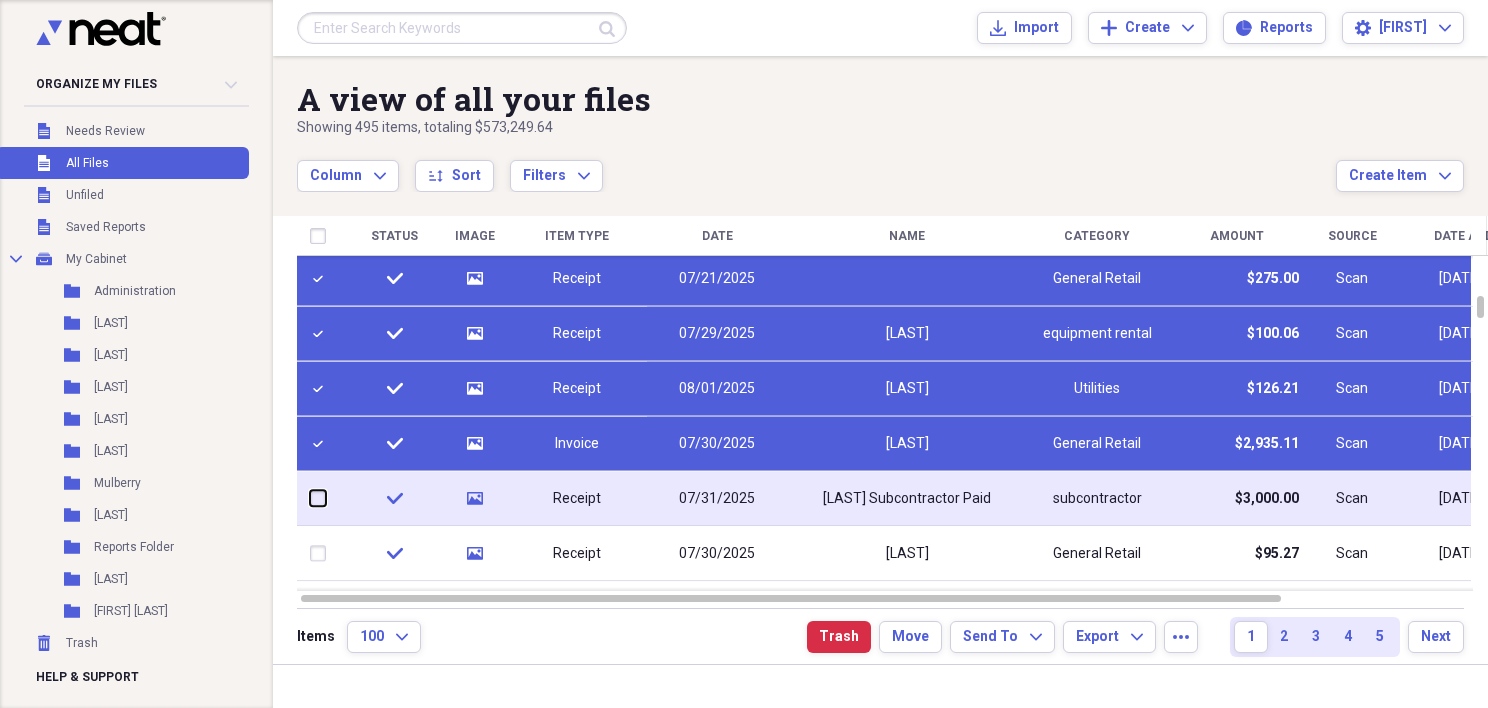 click at bounding box center [310, 498] 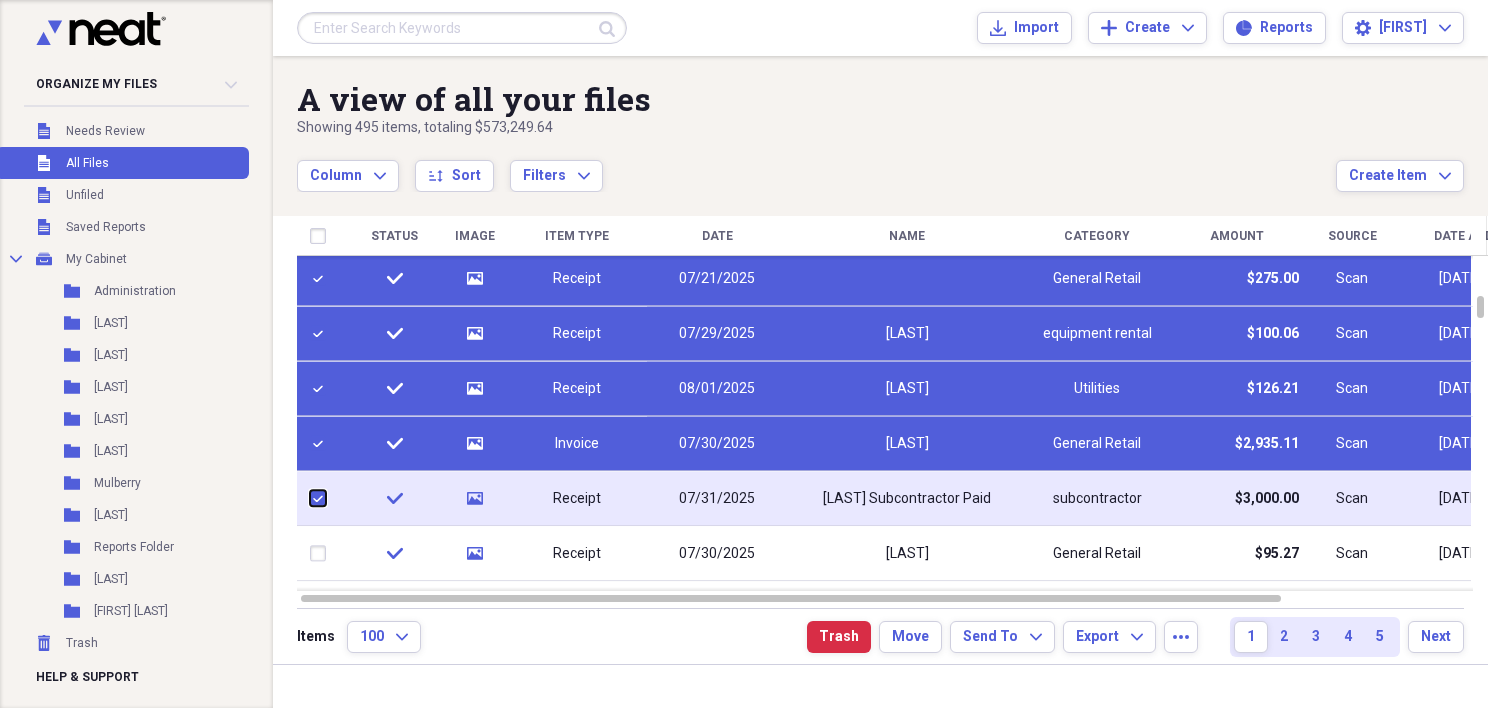 checkbox on "true" 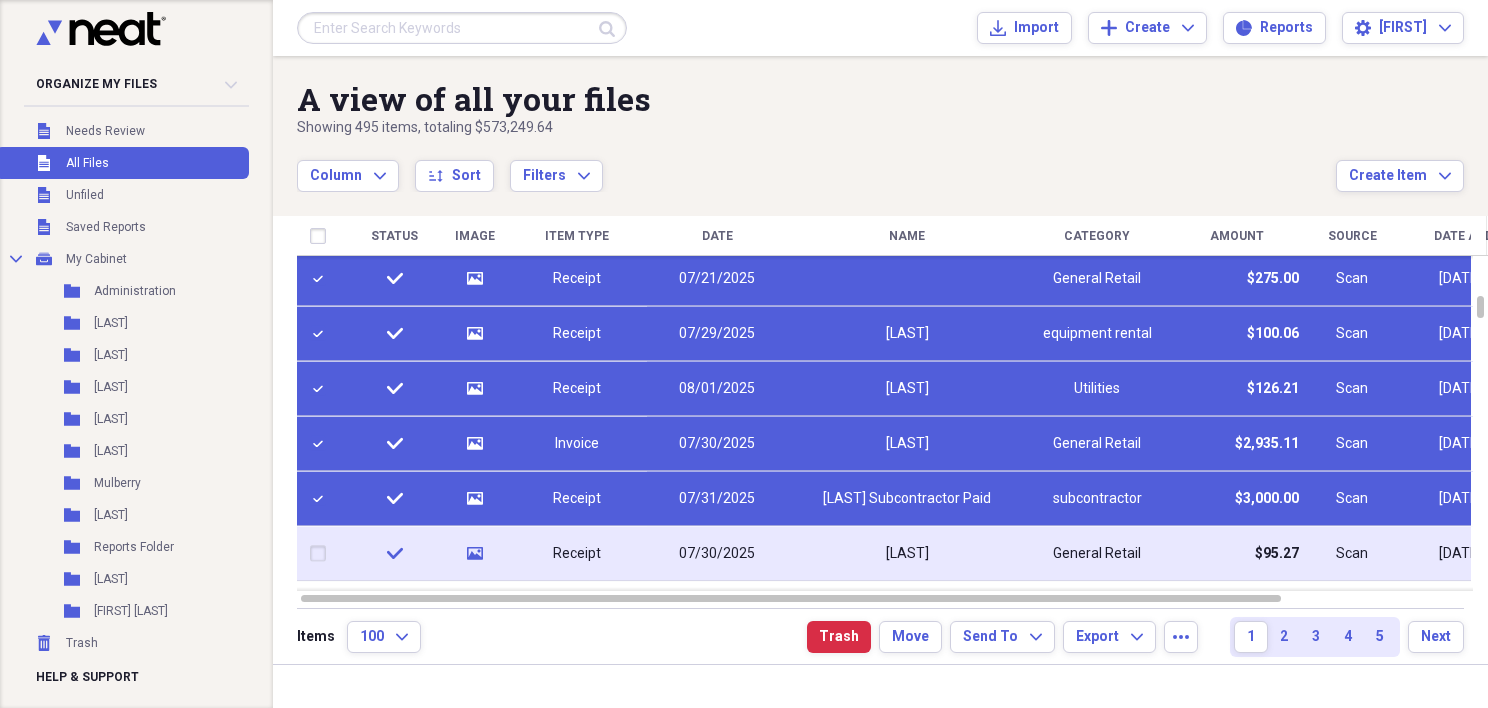 click at bounding box center (322, 554) 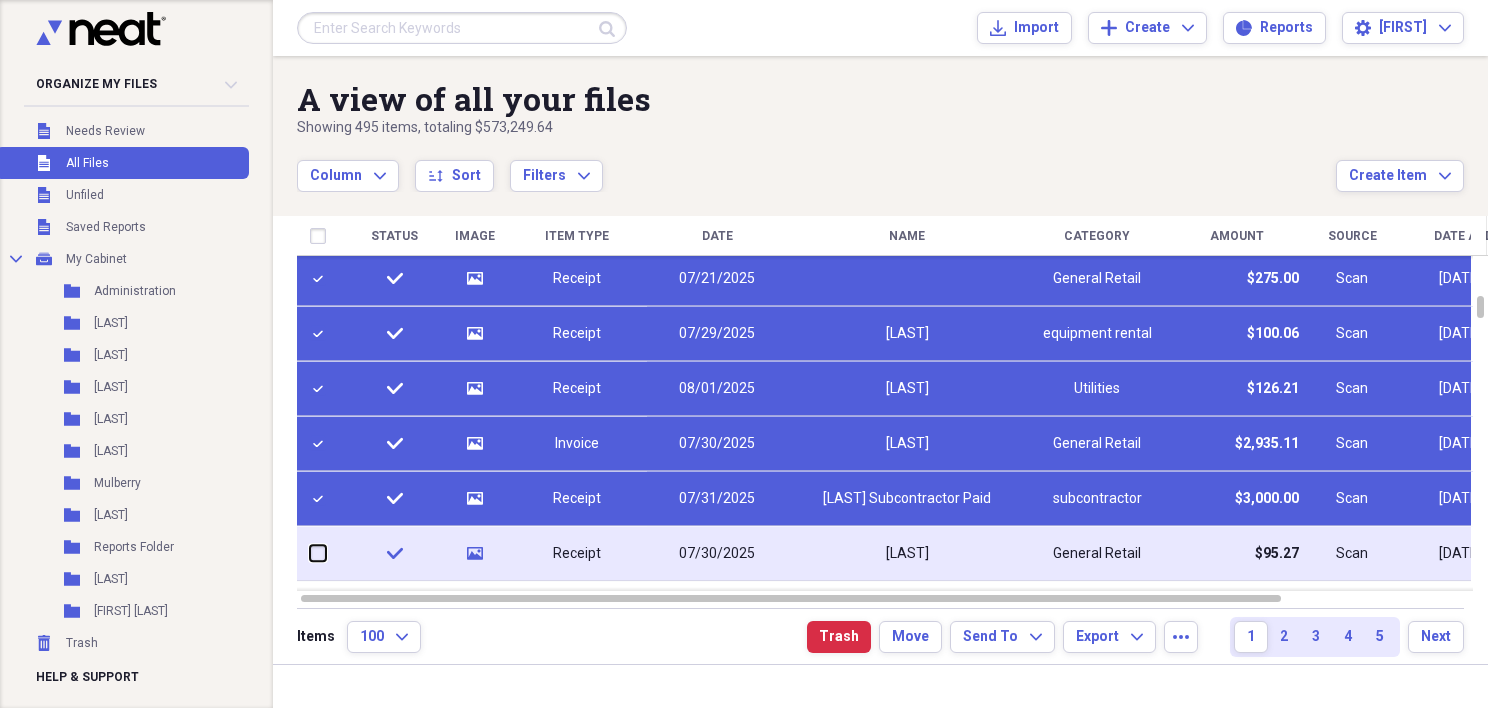 click at bounding box center [310, 553] 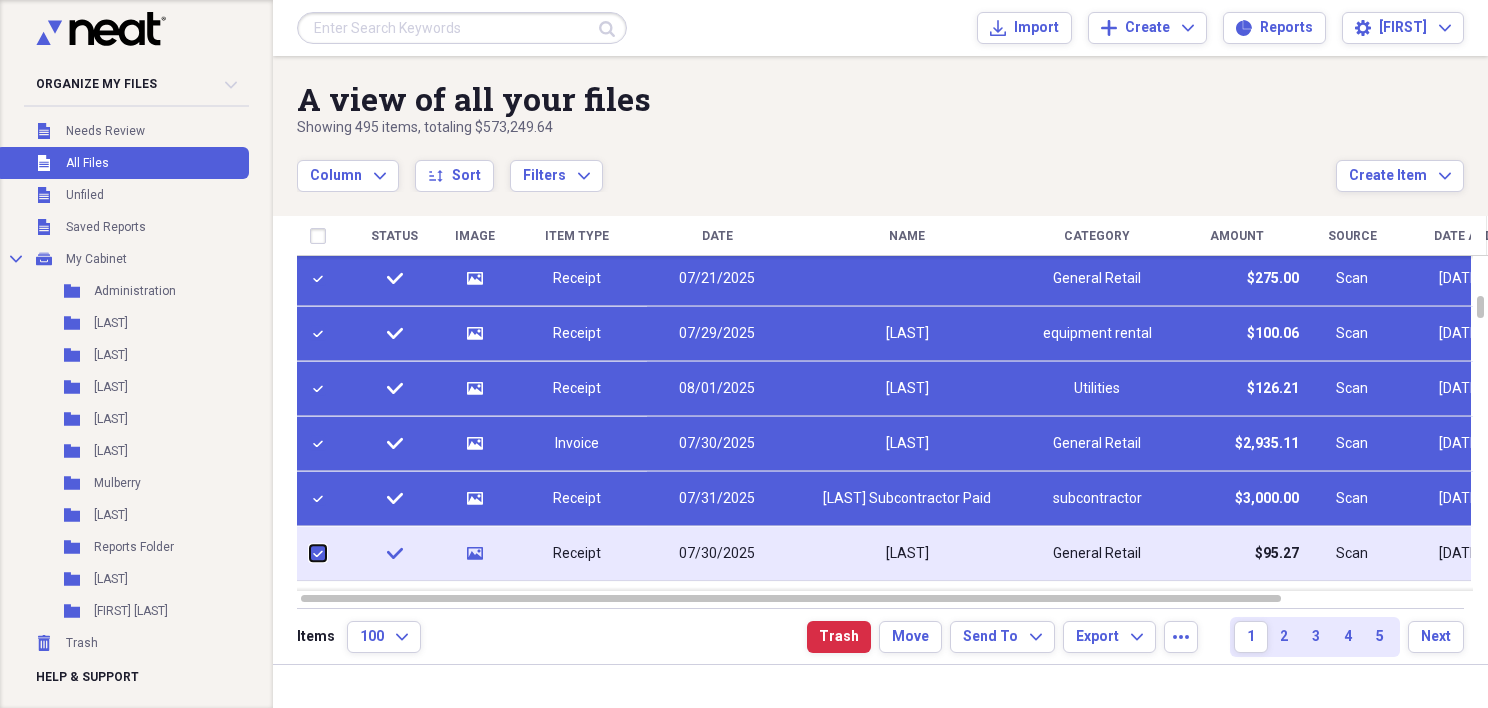 checkbox on "true" 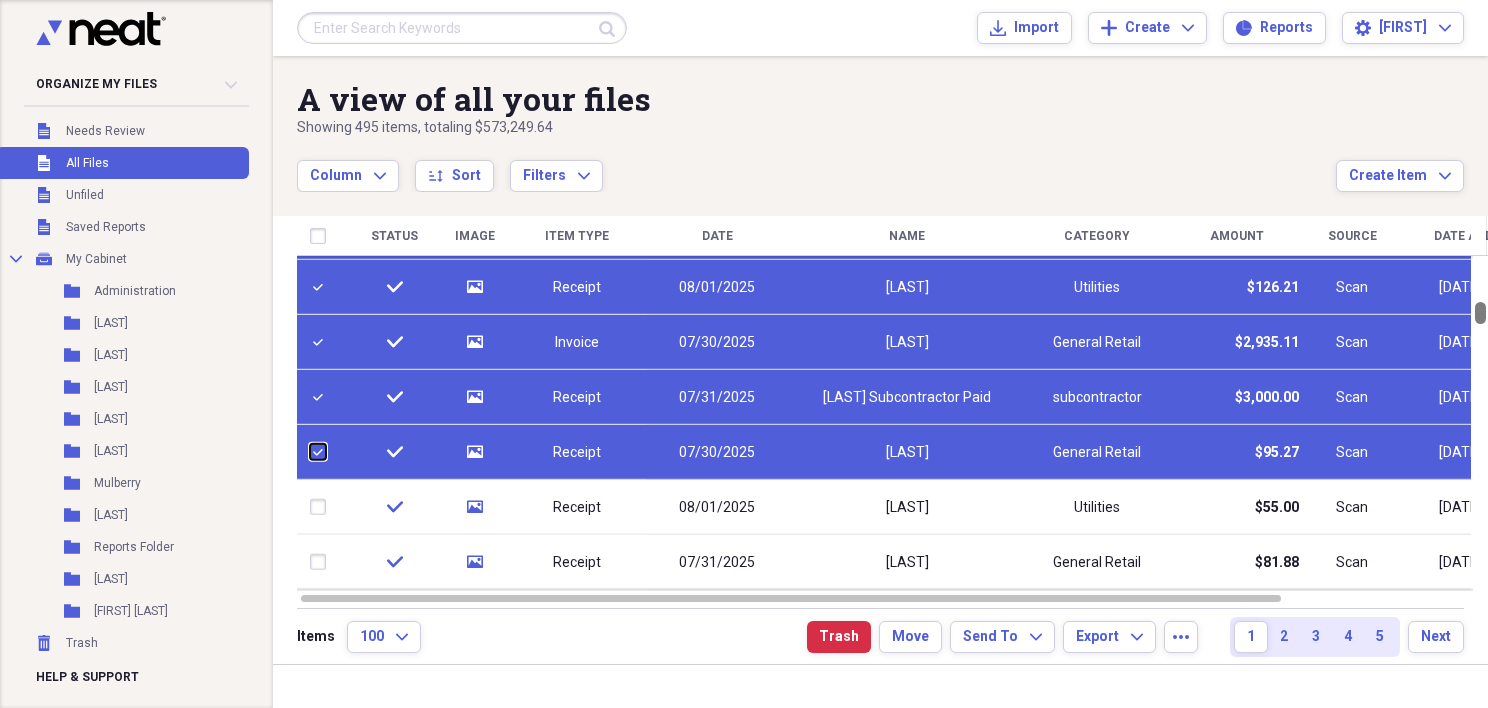 checkbox on "false" 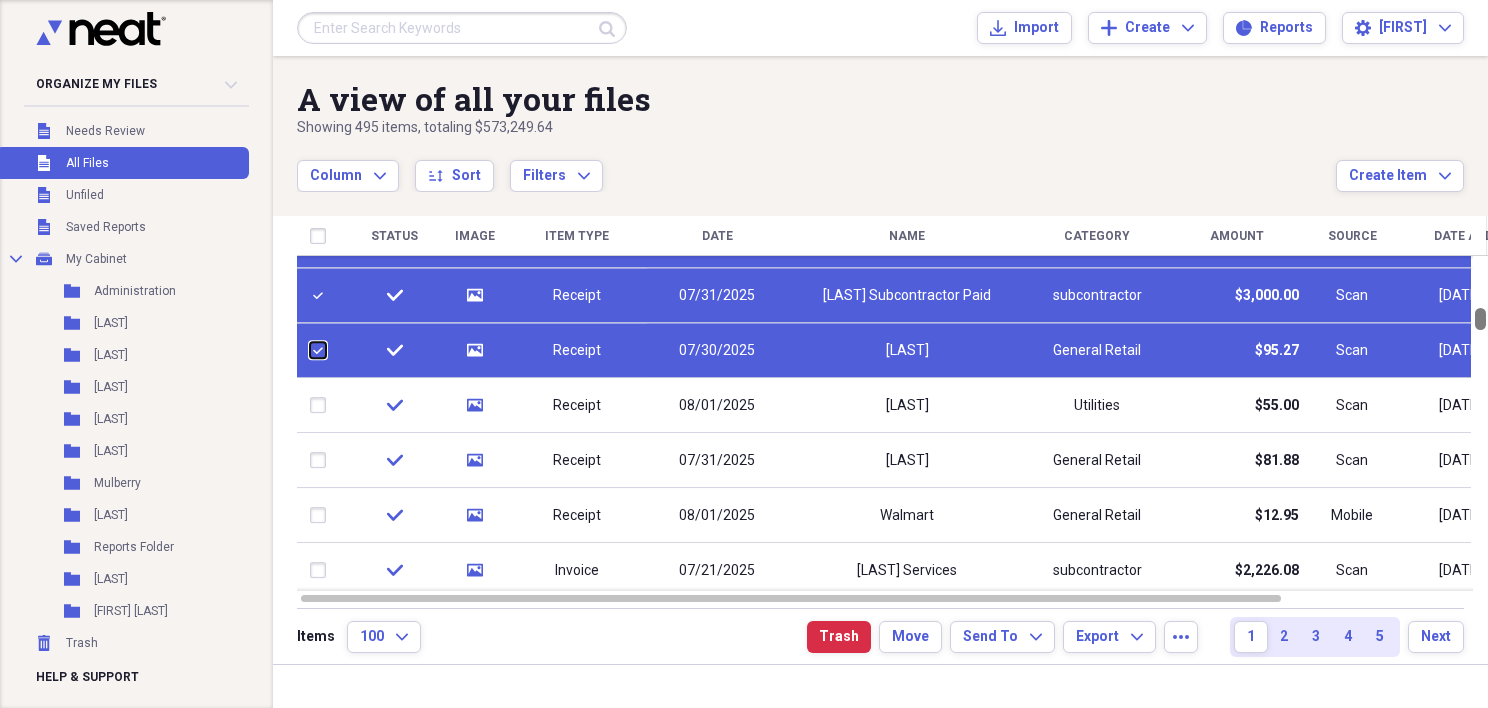 checkbox on "false" 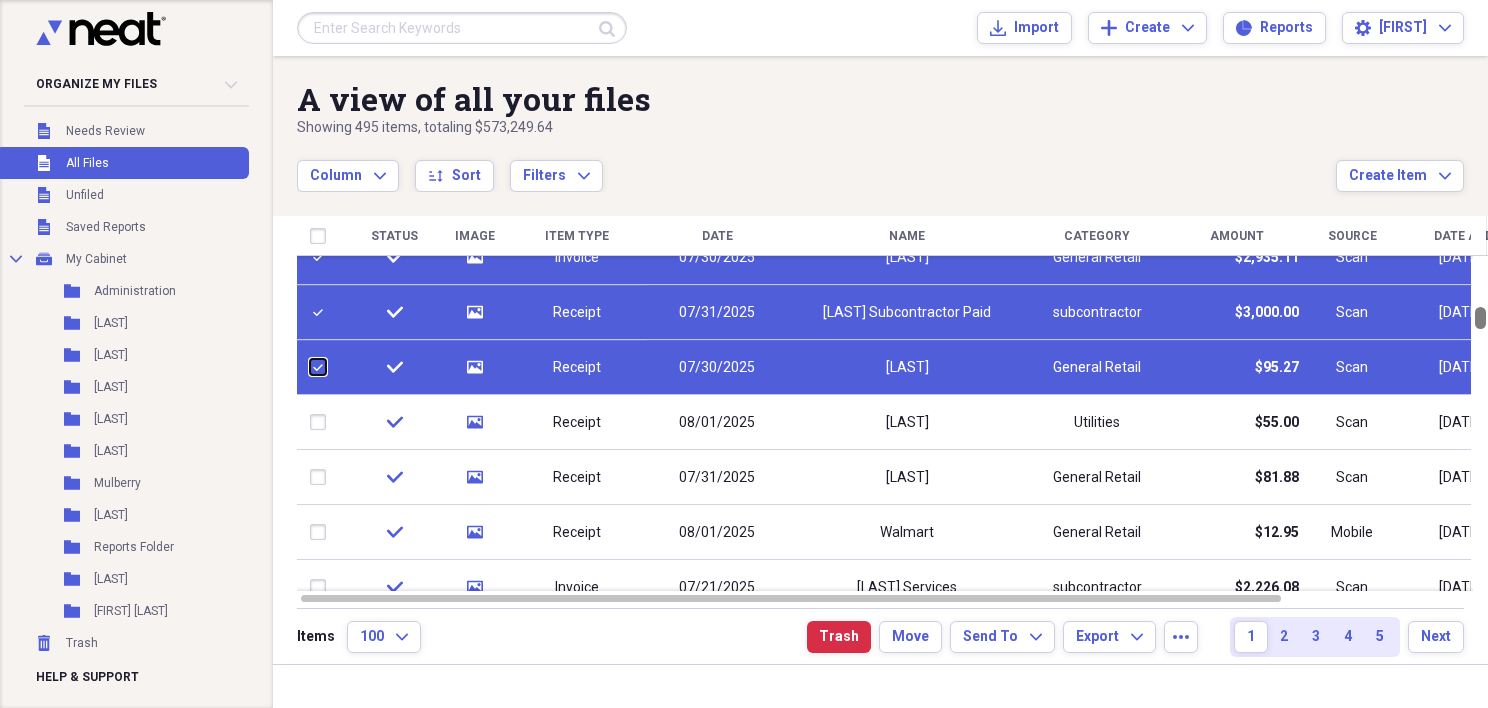 click at bounding box center [1480, 318] 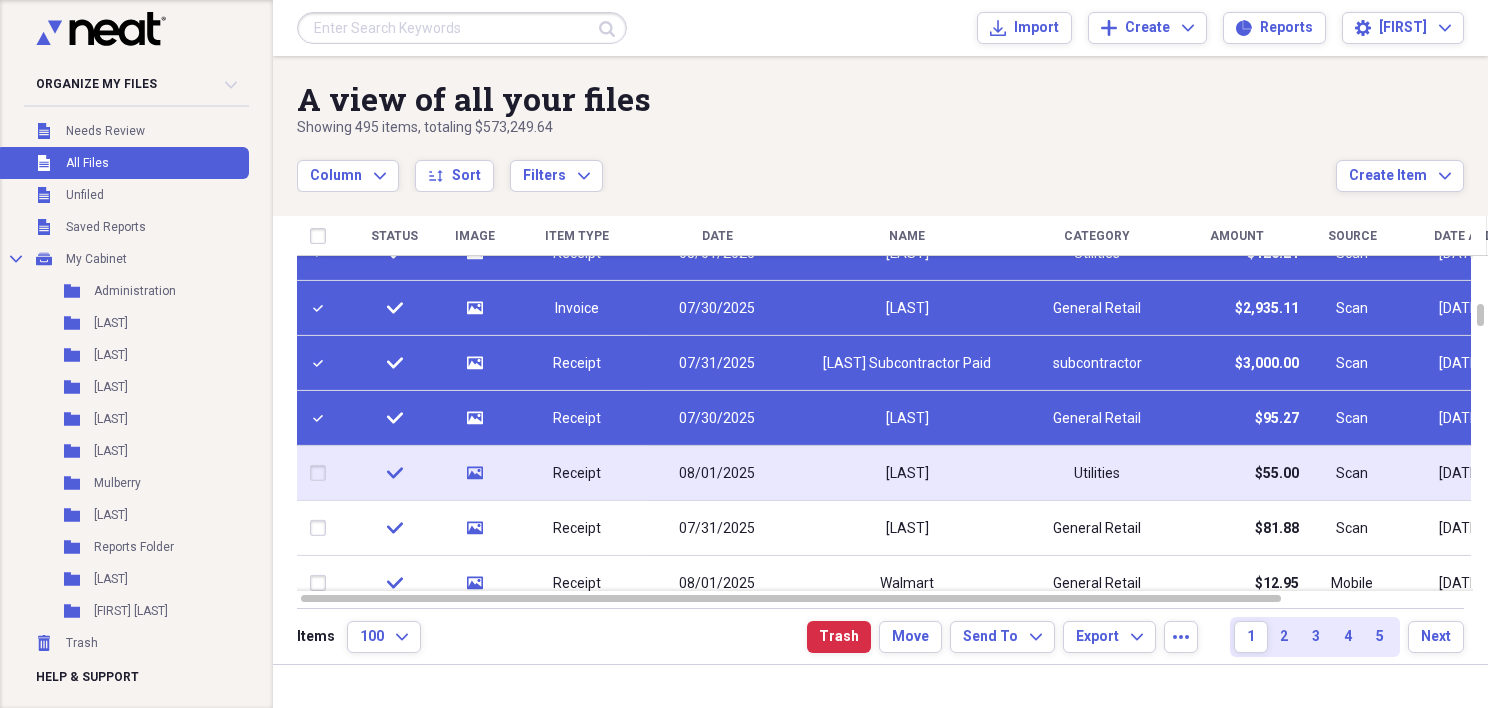 click at bounding box center (322, 473) 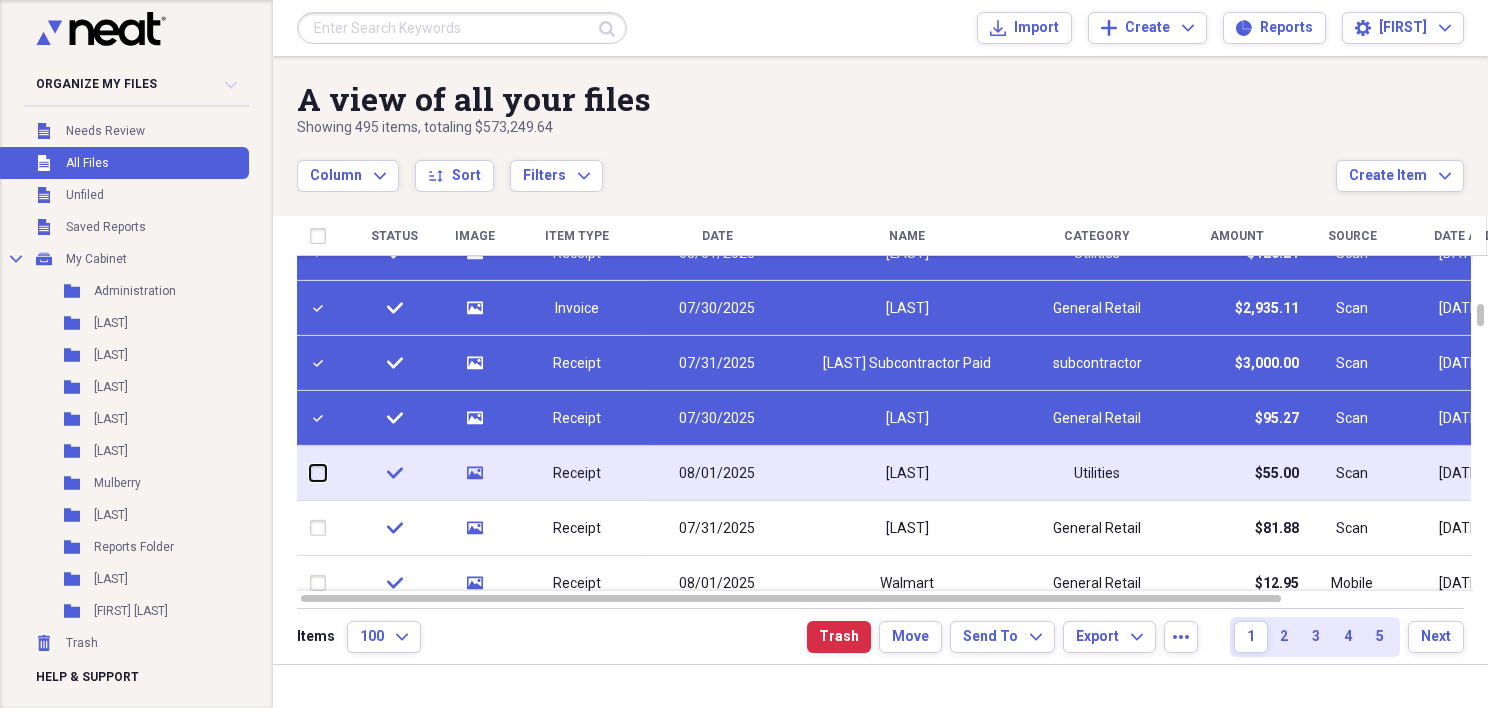 click at bounding box center (310, 473) 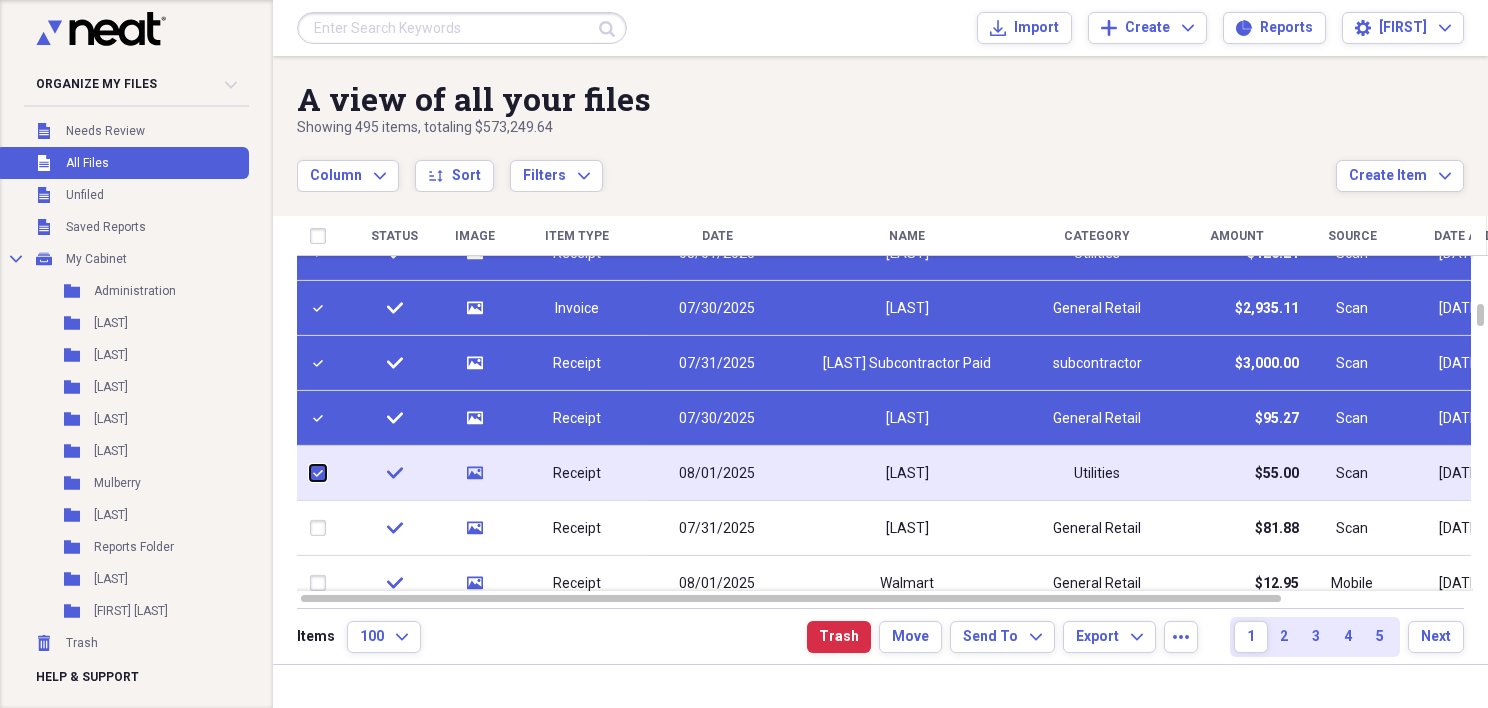 checkbox on "true" 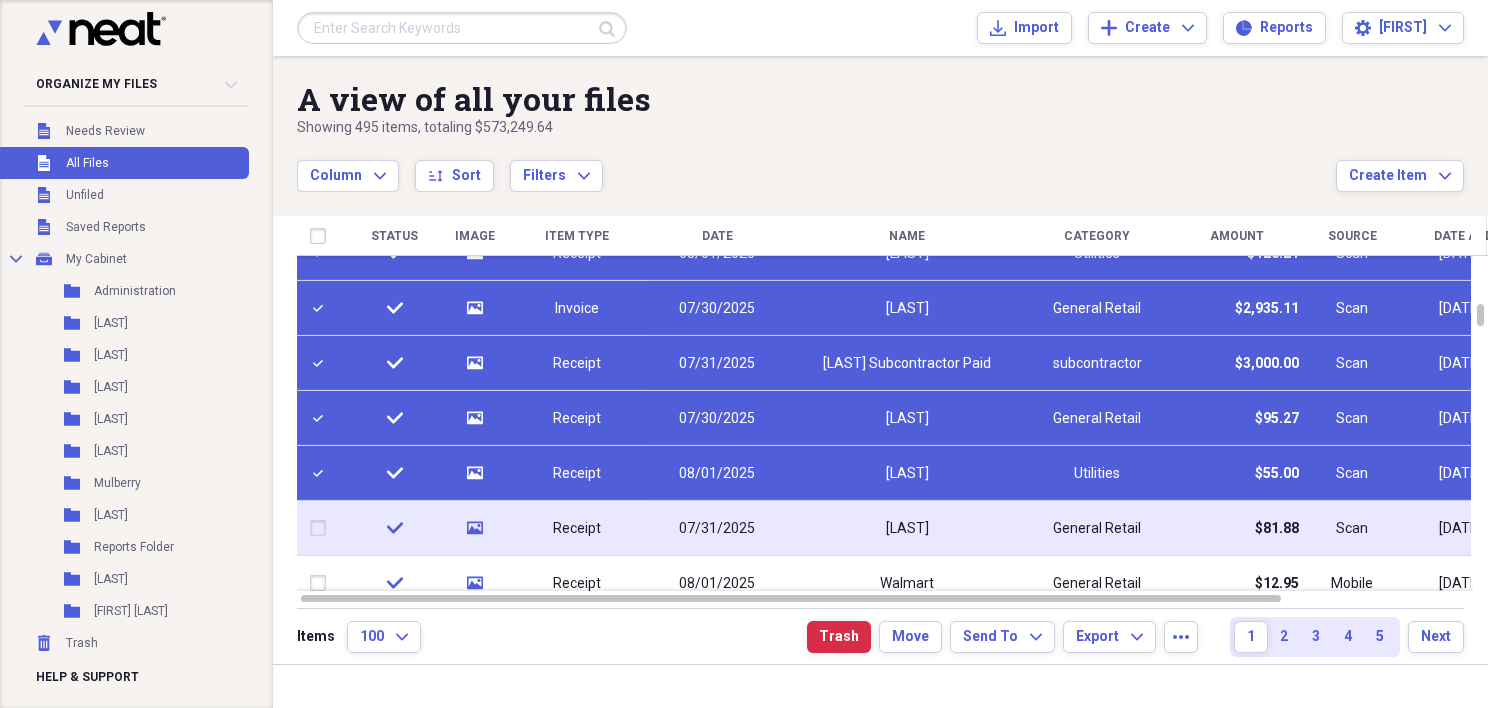 click at bounding box center [322, 528] 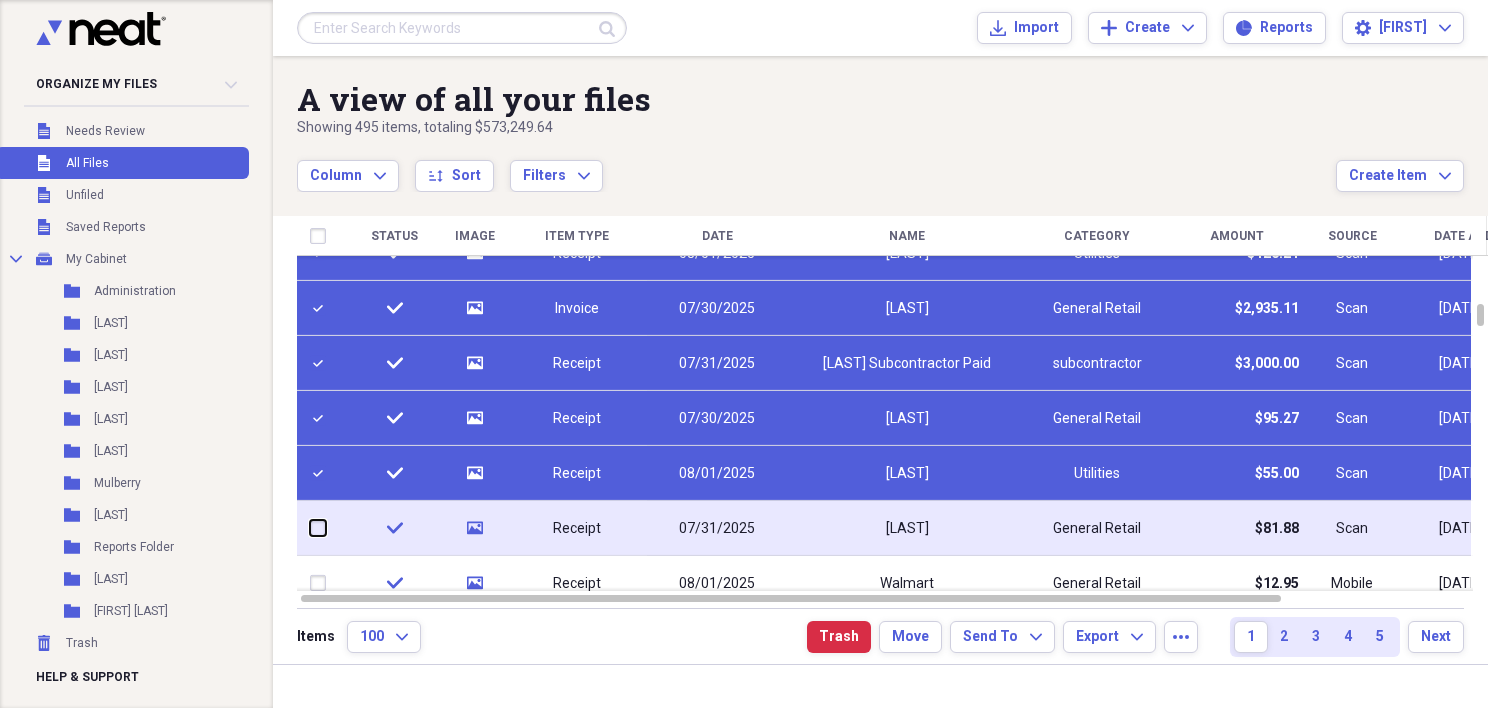 click at bounding box center (310, 528) 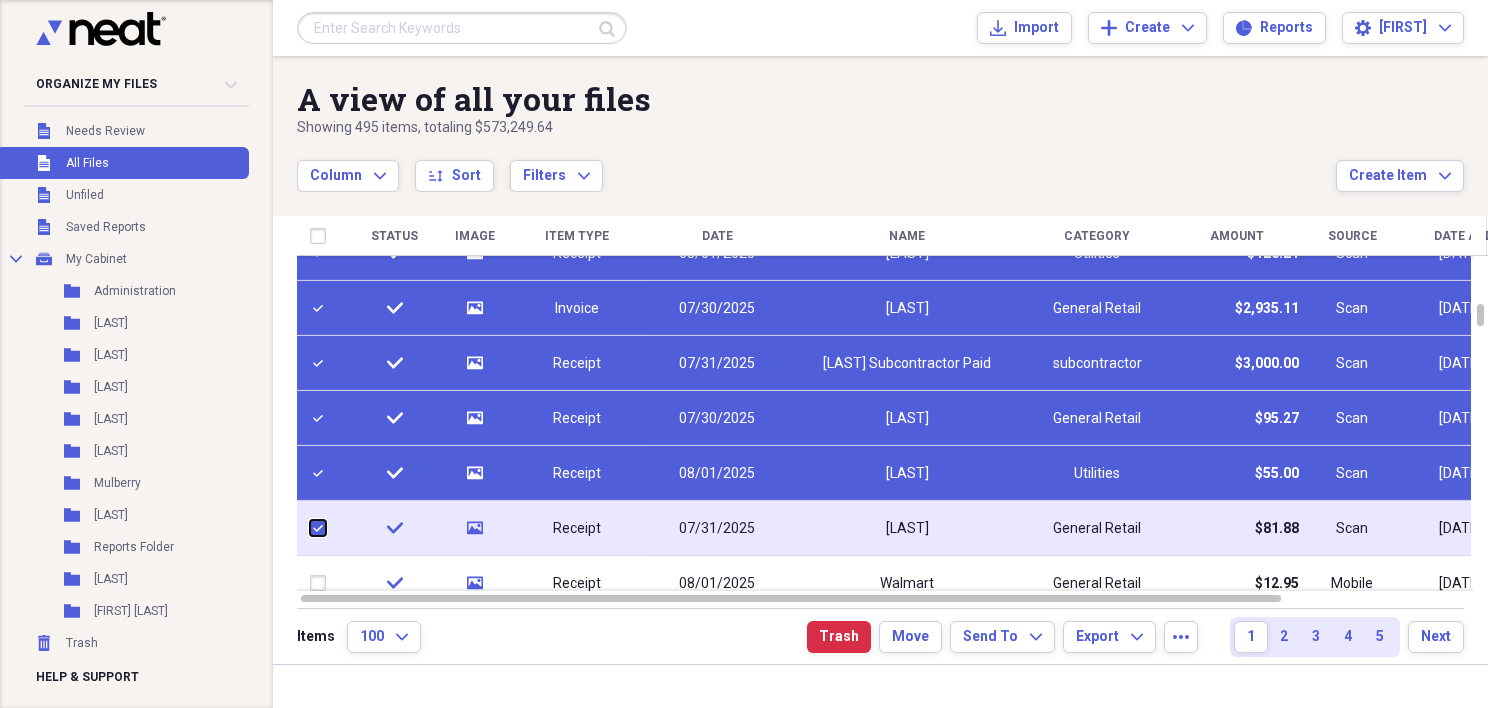 checkbox on "true" 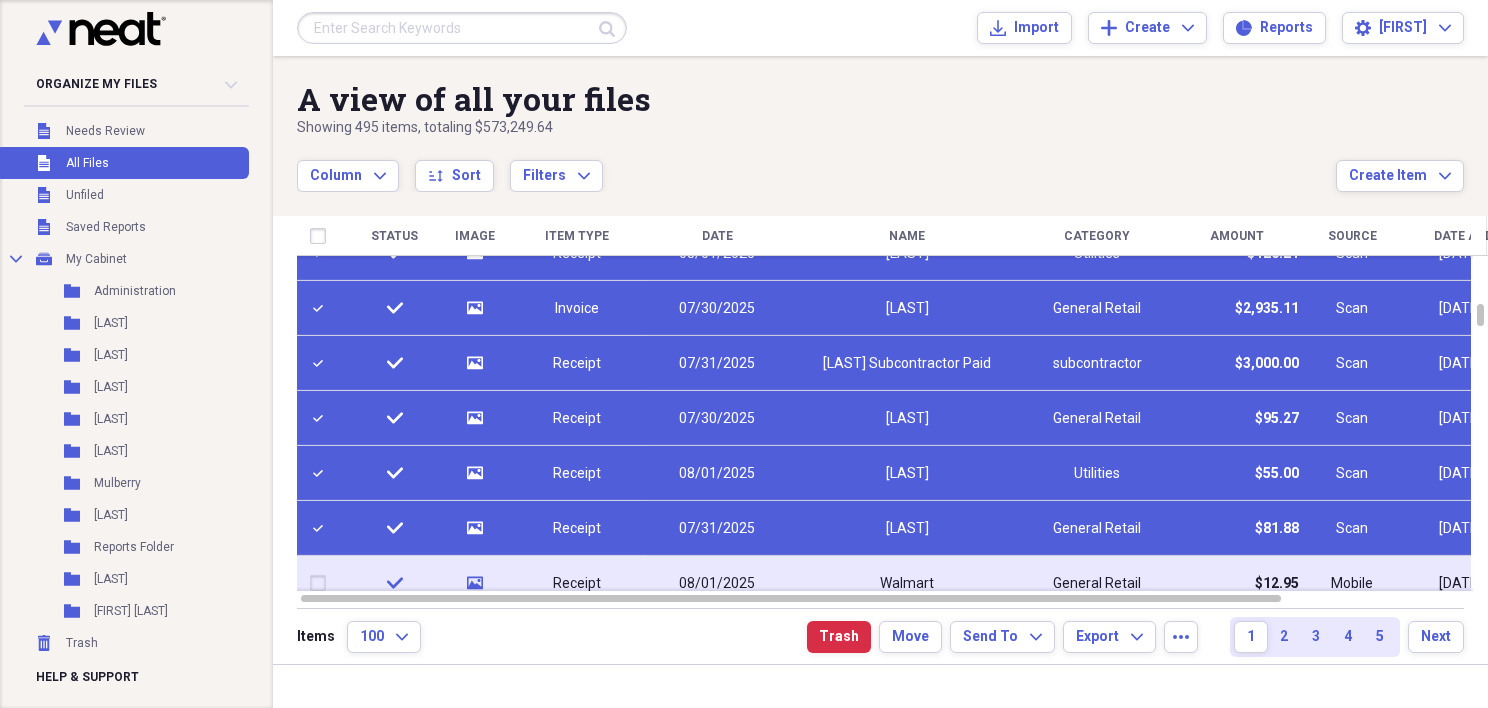 click at bounding box center (322, 583) 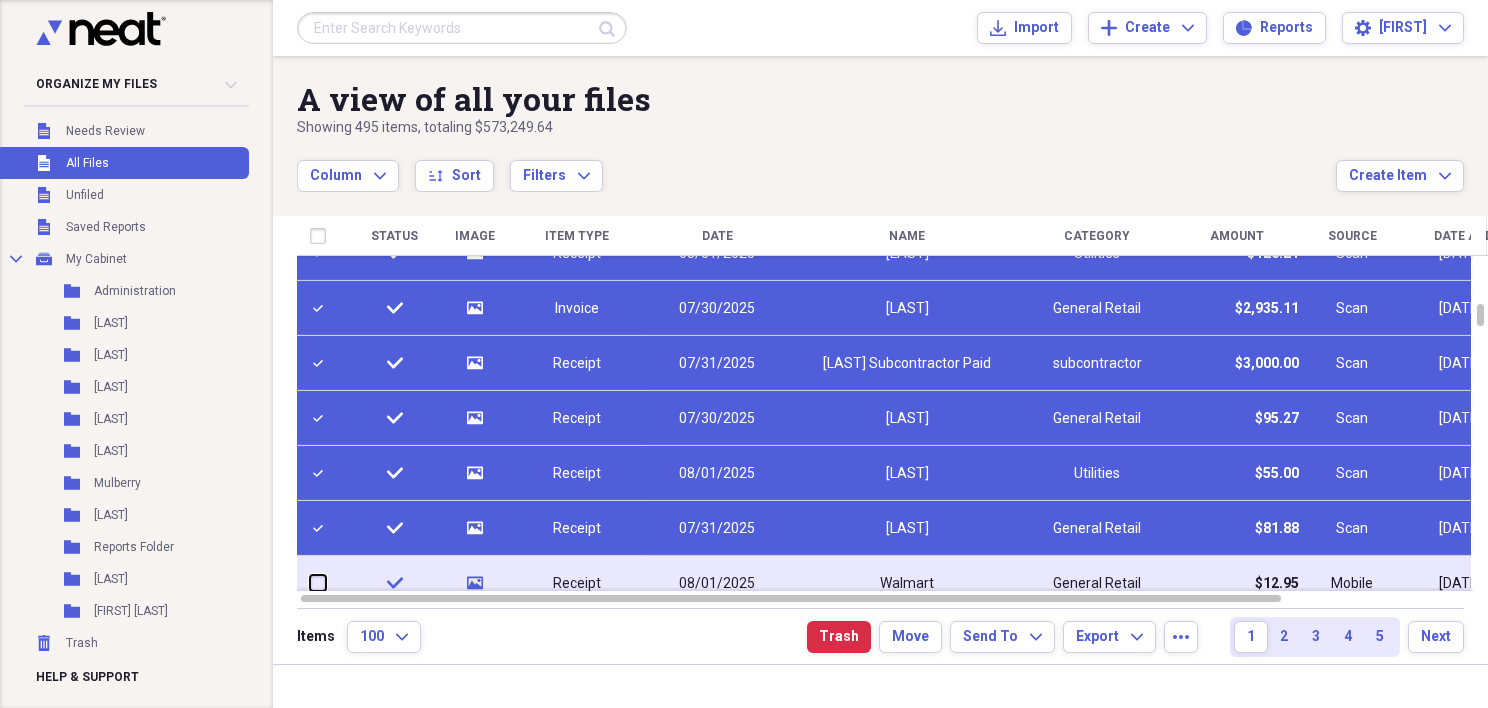 click at bounding box center [310, 583] 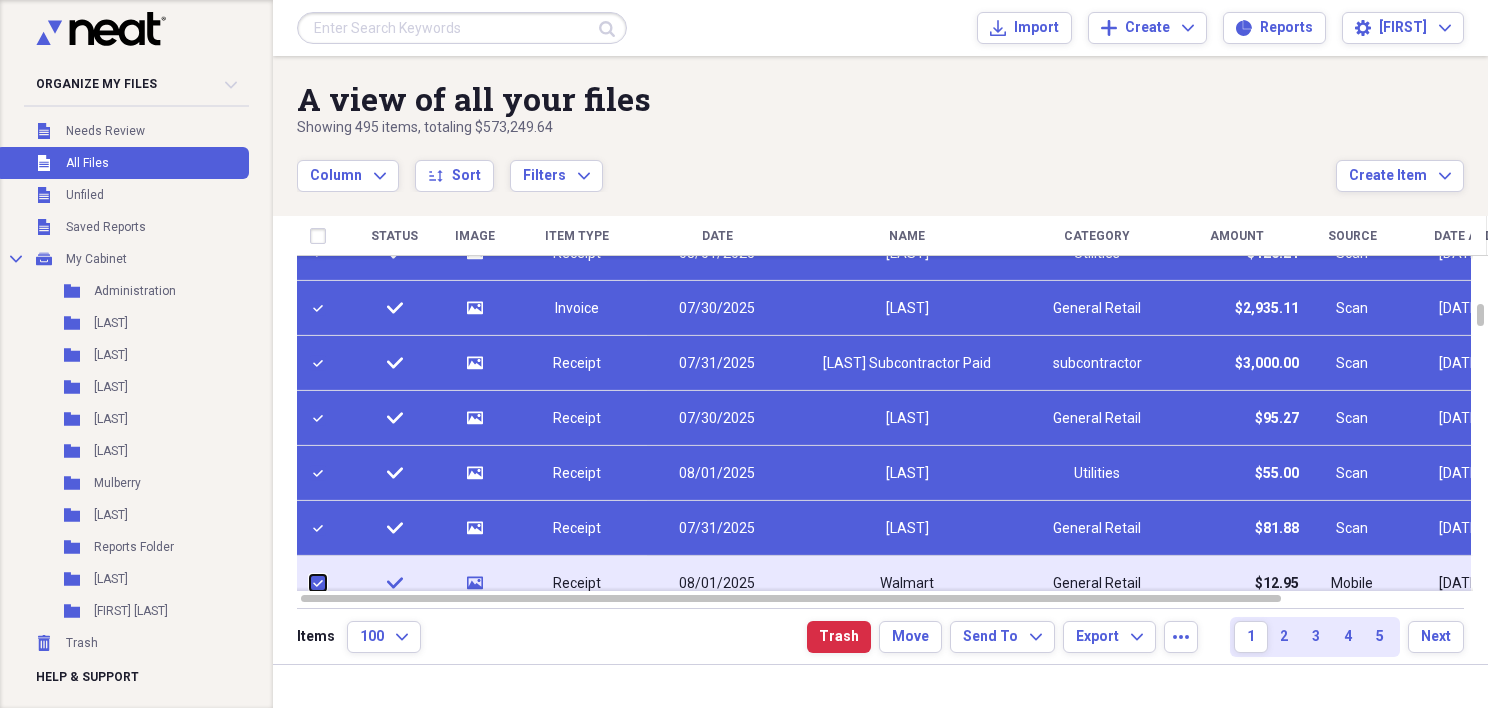 checkbox on "true" 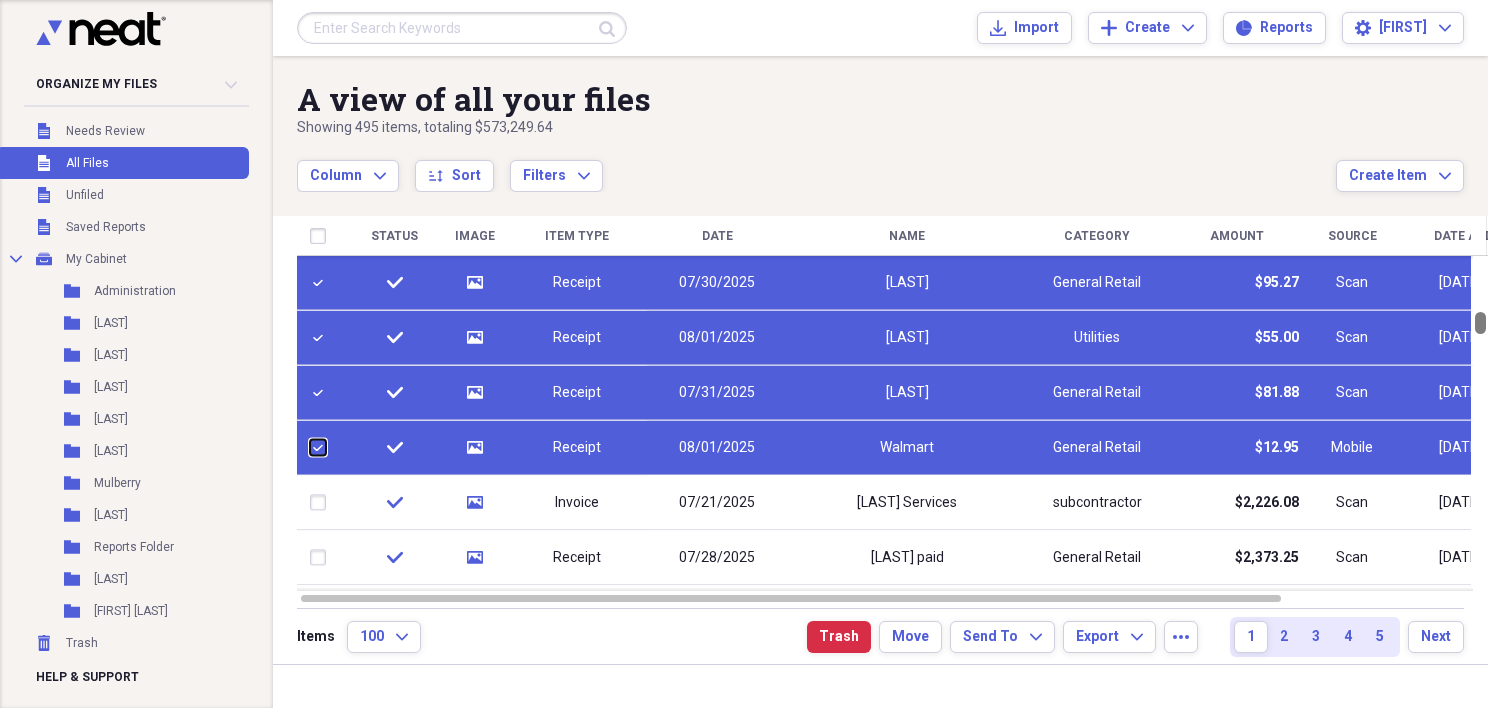 checkbox on "false" 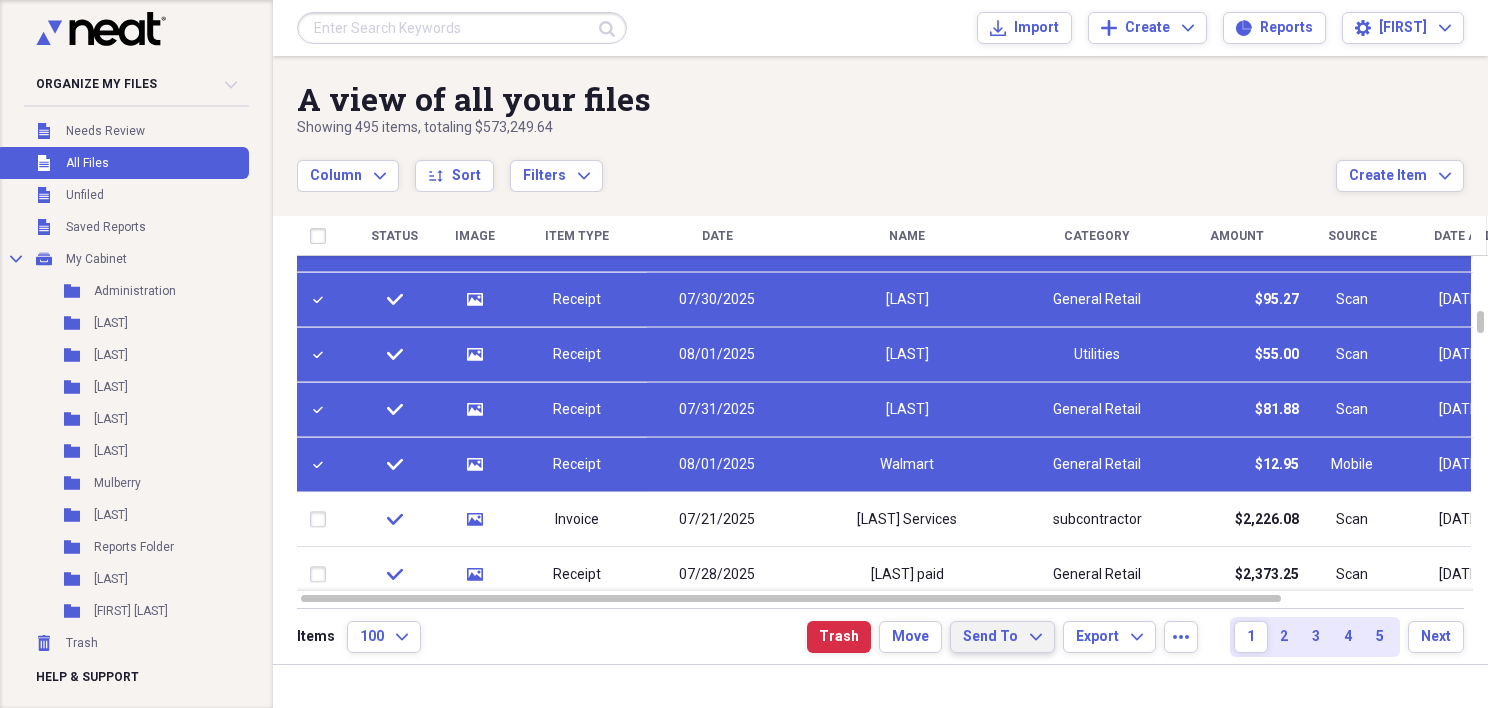 click on "Expand" 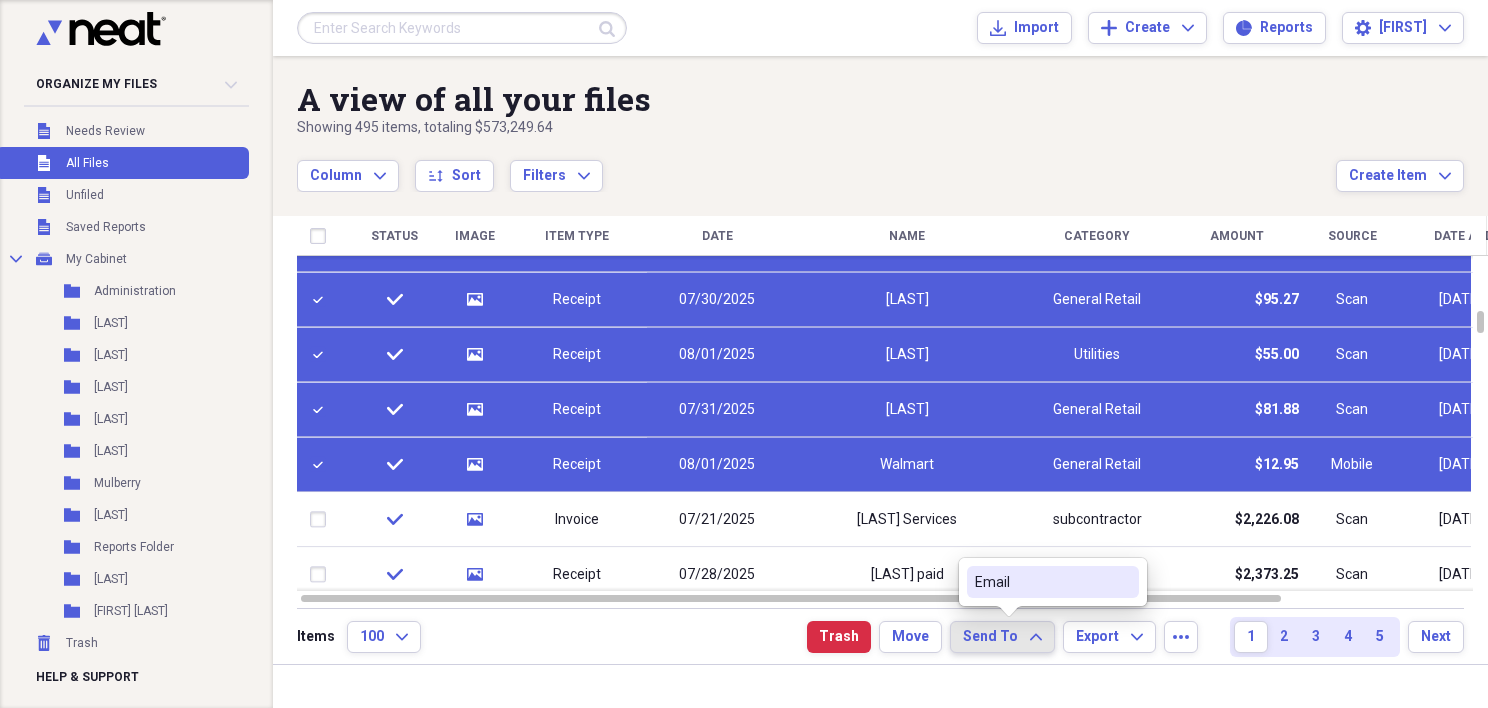 click on "Email" at bounding box center [1041, 582] 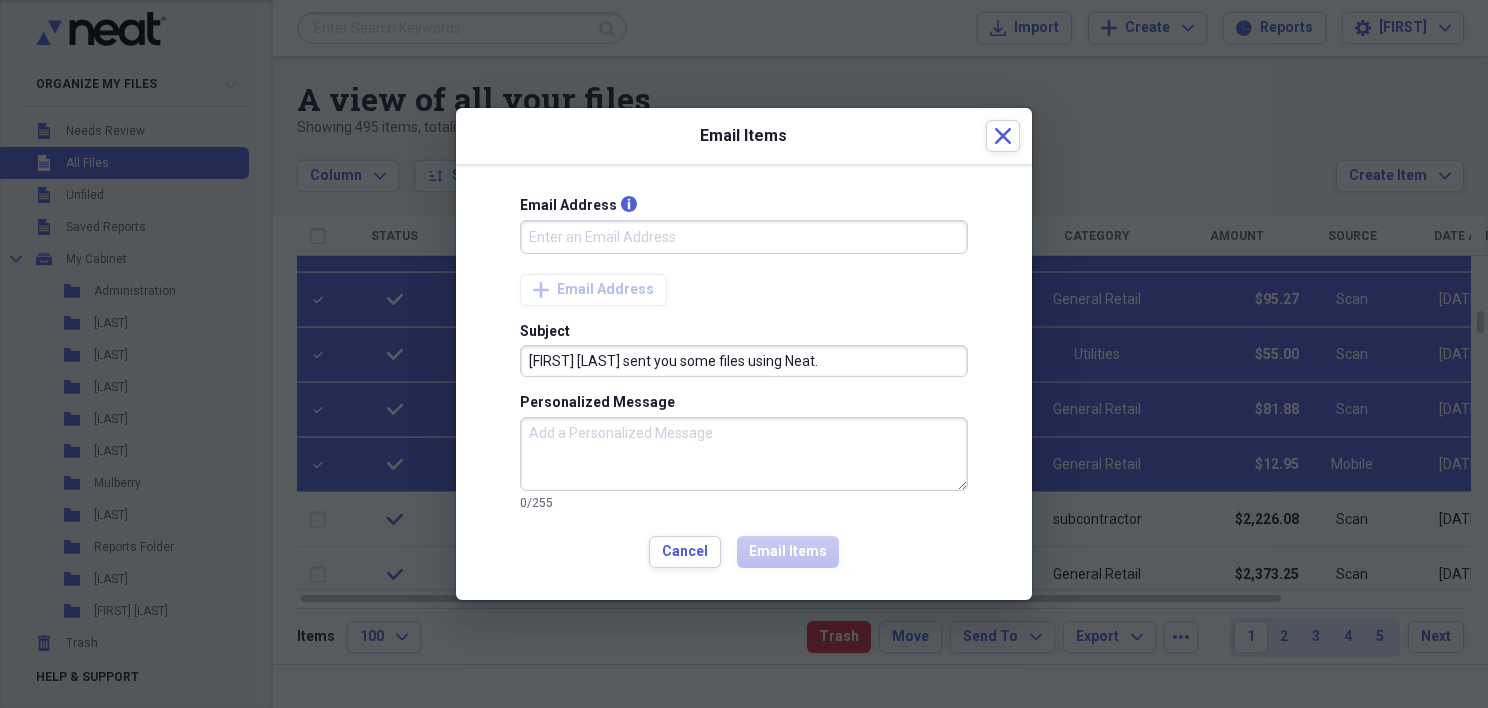 click on "Email Address info" at bounding box center [744, 237] 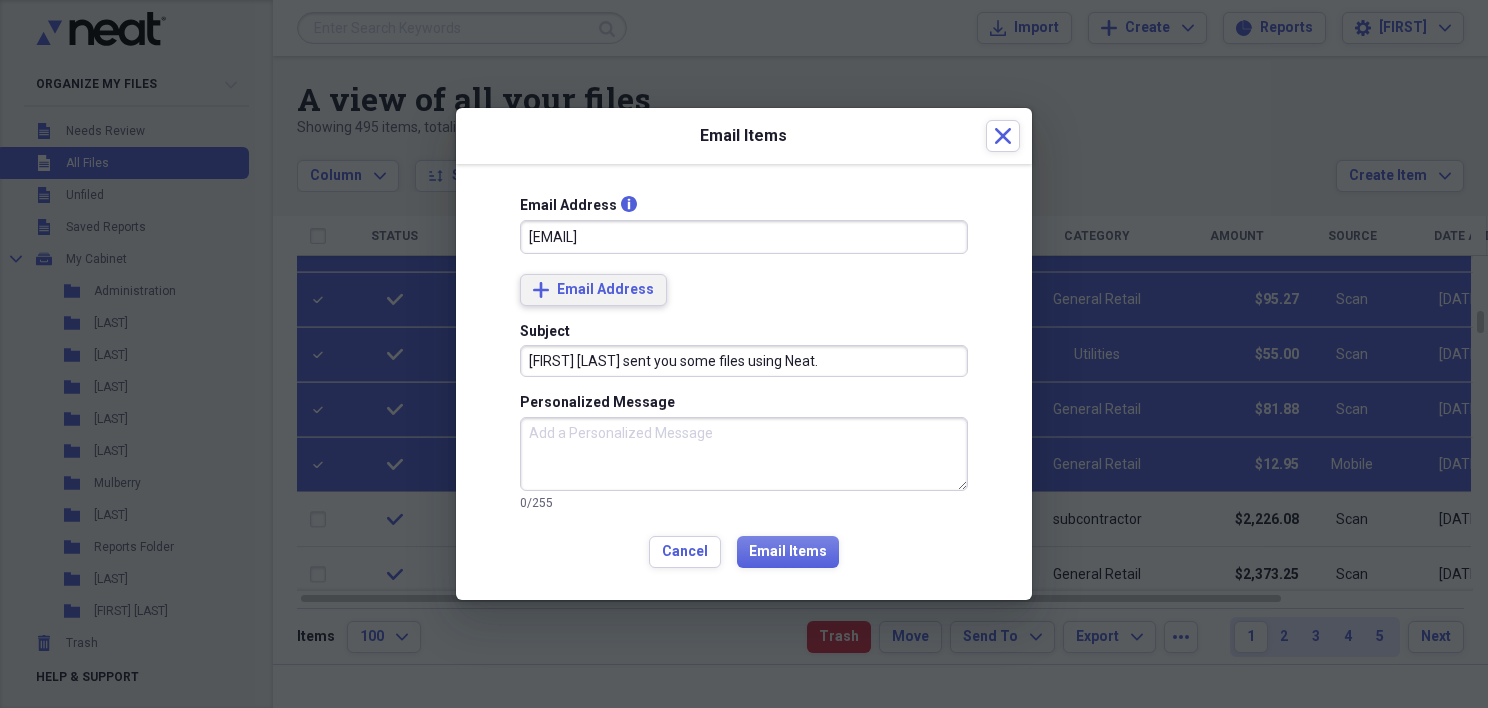 click on "Email Address" at bounding box center [605, 290] 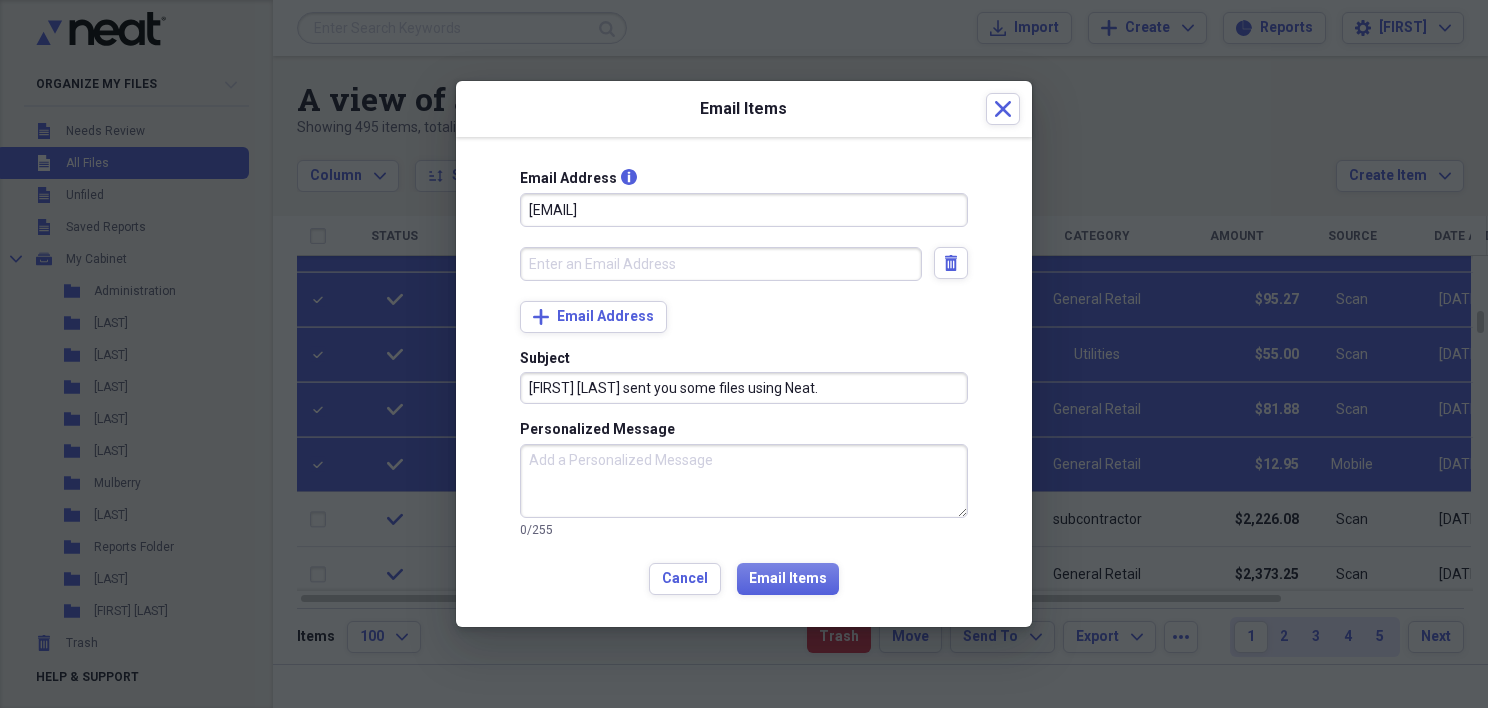 click at bounding box center (721, 264) 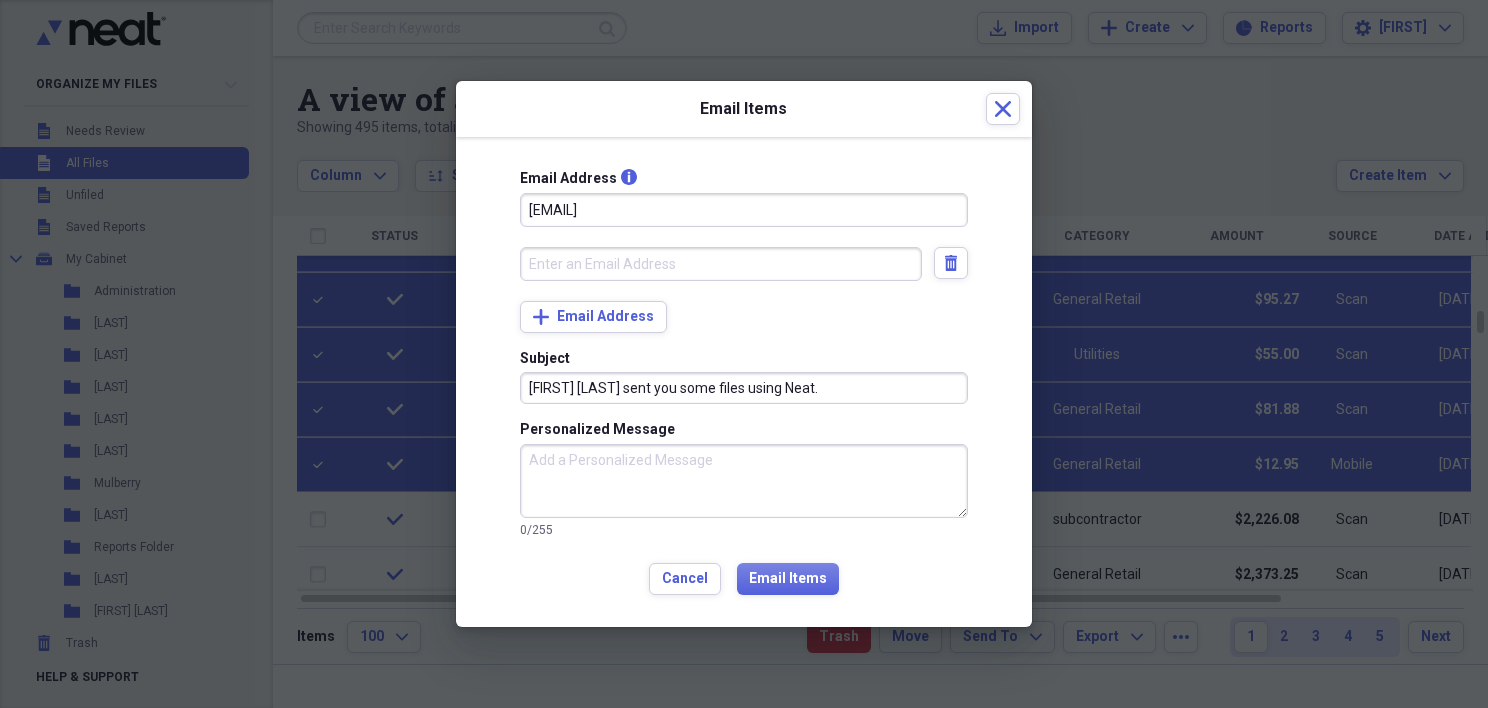 type on "[EMAIL]" 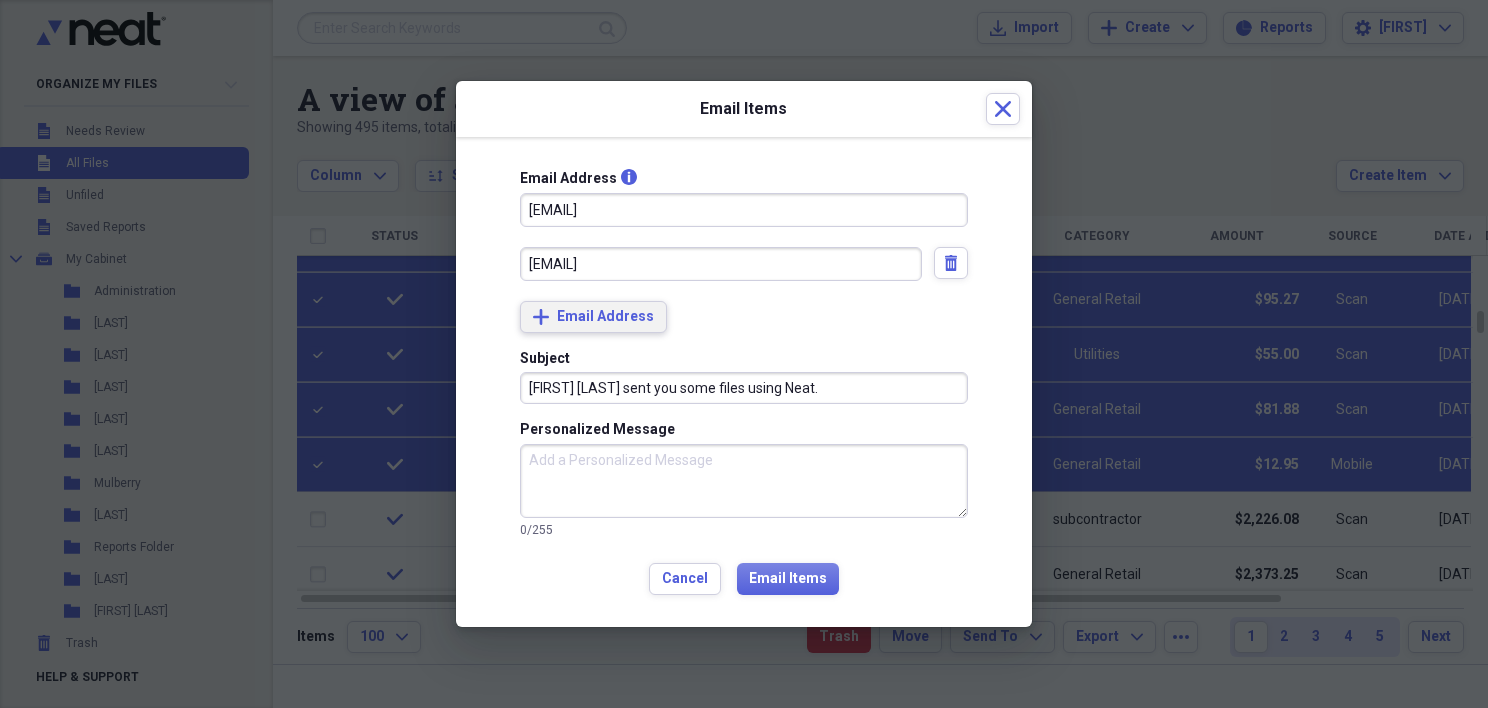 click on "Email Address" at bounding box center [605, 317] 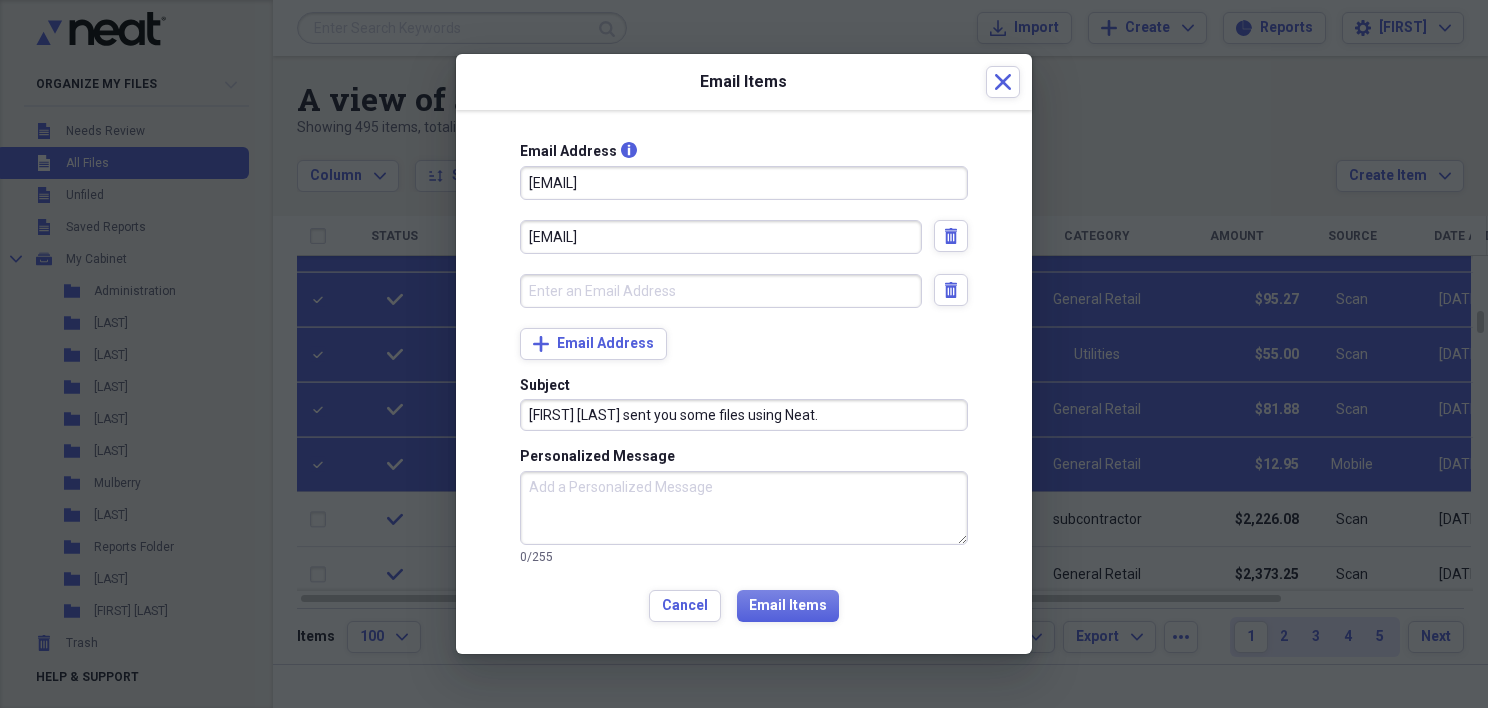 click at bounding box center (721, 291) 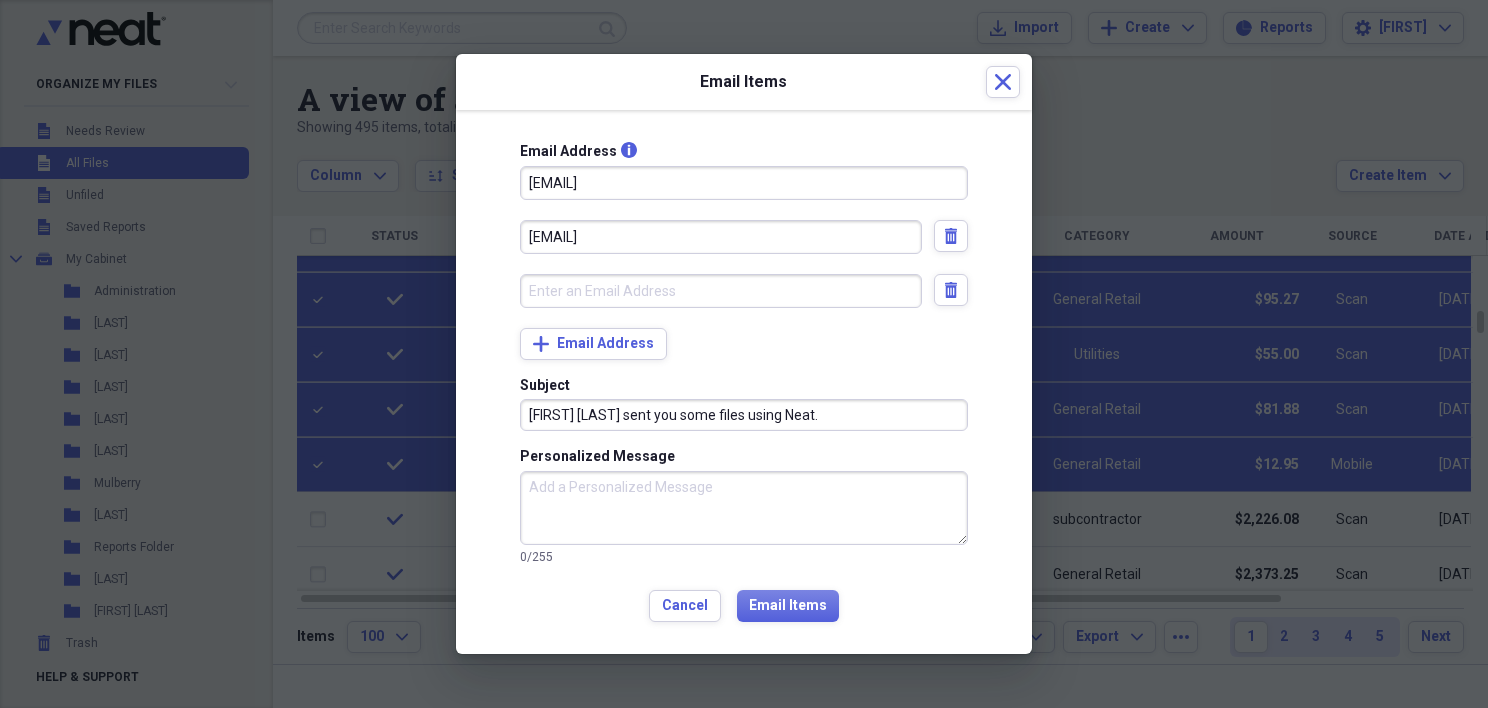 type on "[EMAIL]" 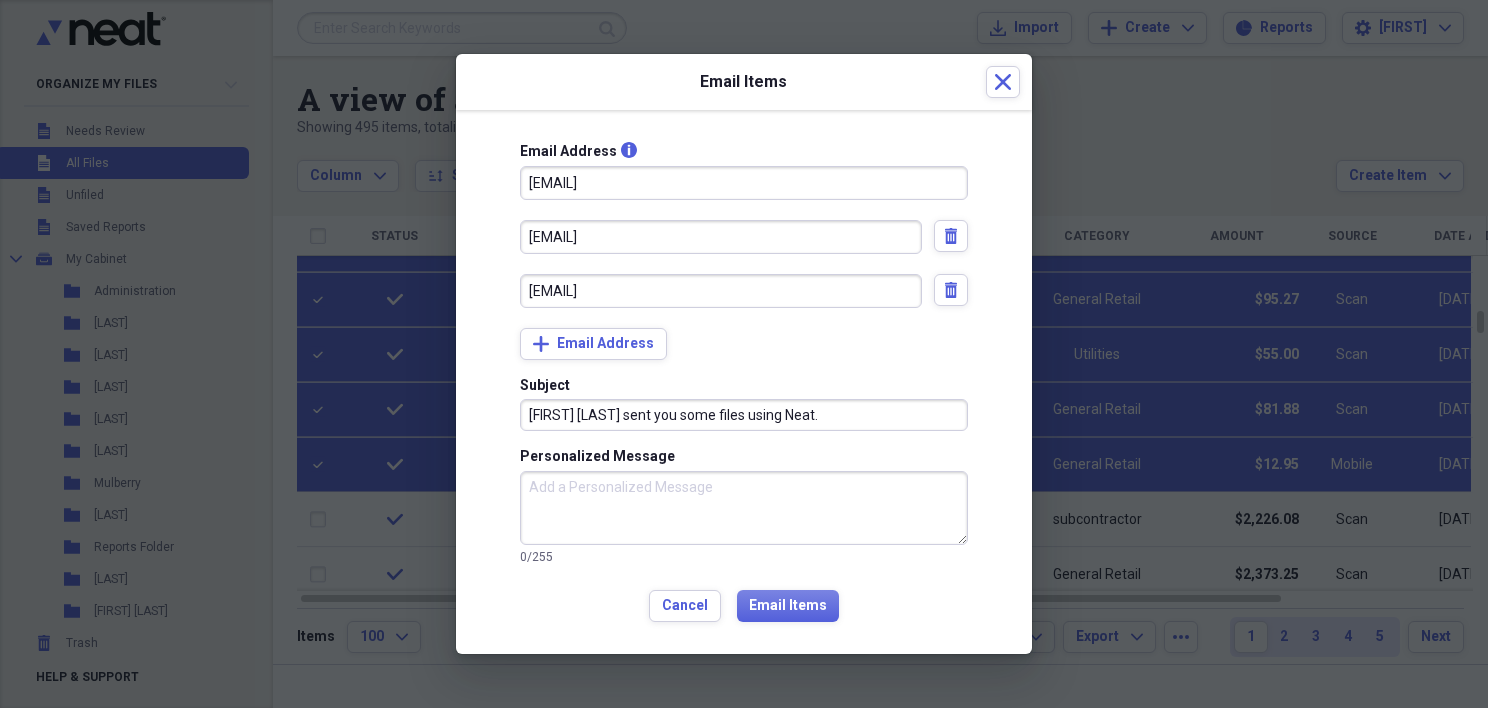 click on "Personalized Message" at bounding box center [744, 508] 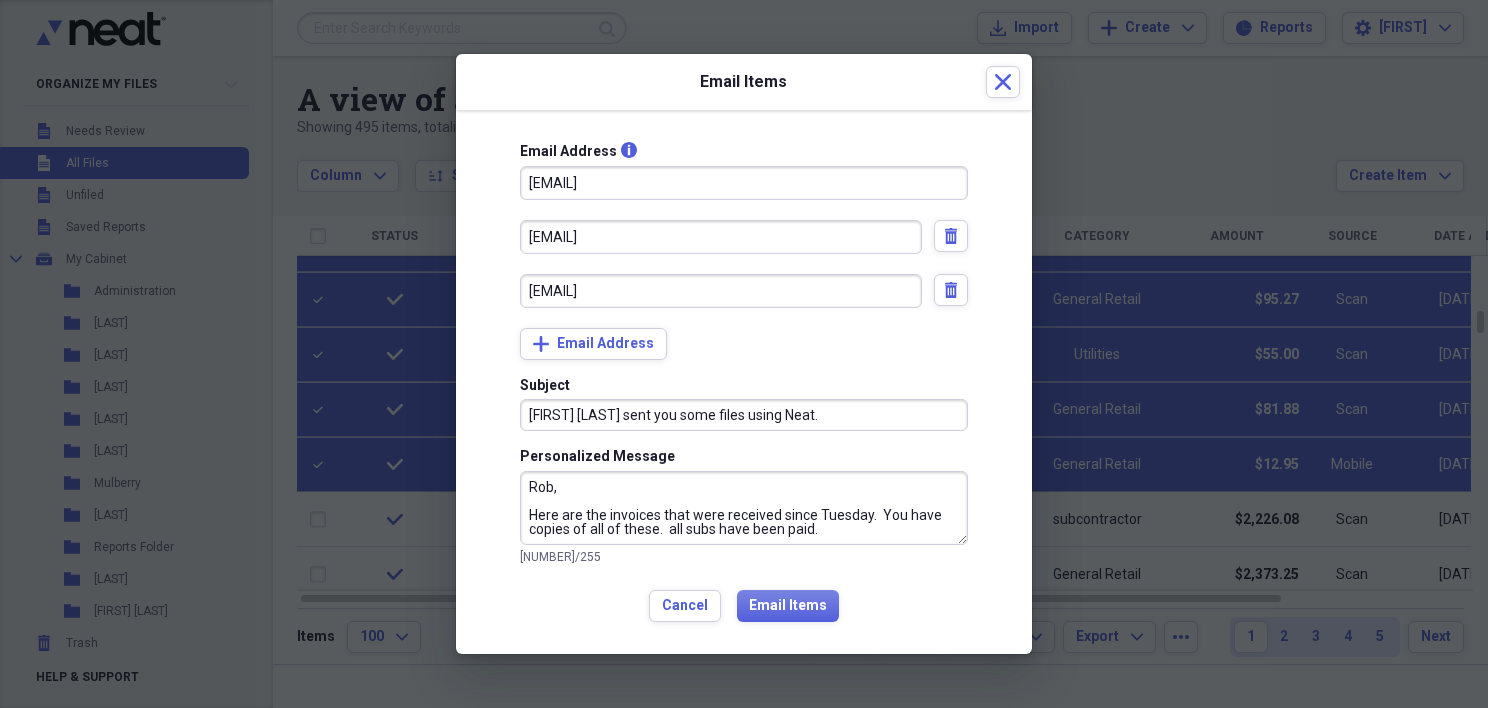 scroll, scrollTop: 21, scrollLeft: 0, axis: vertical 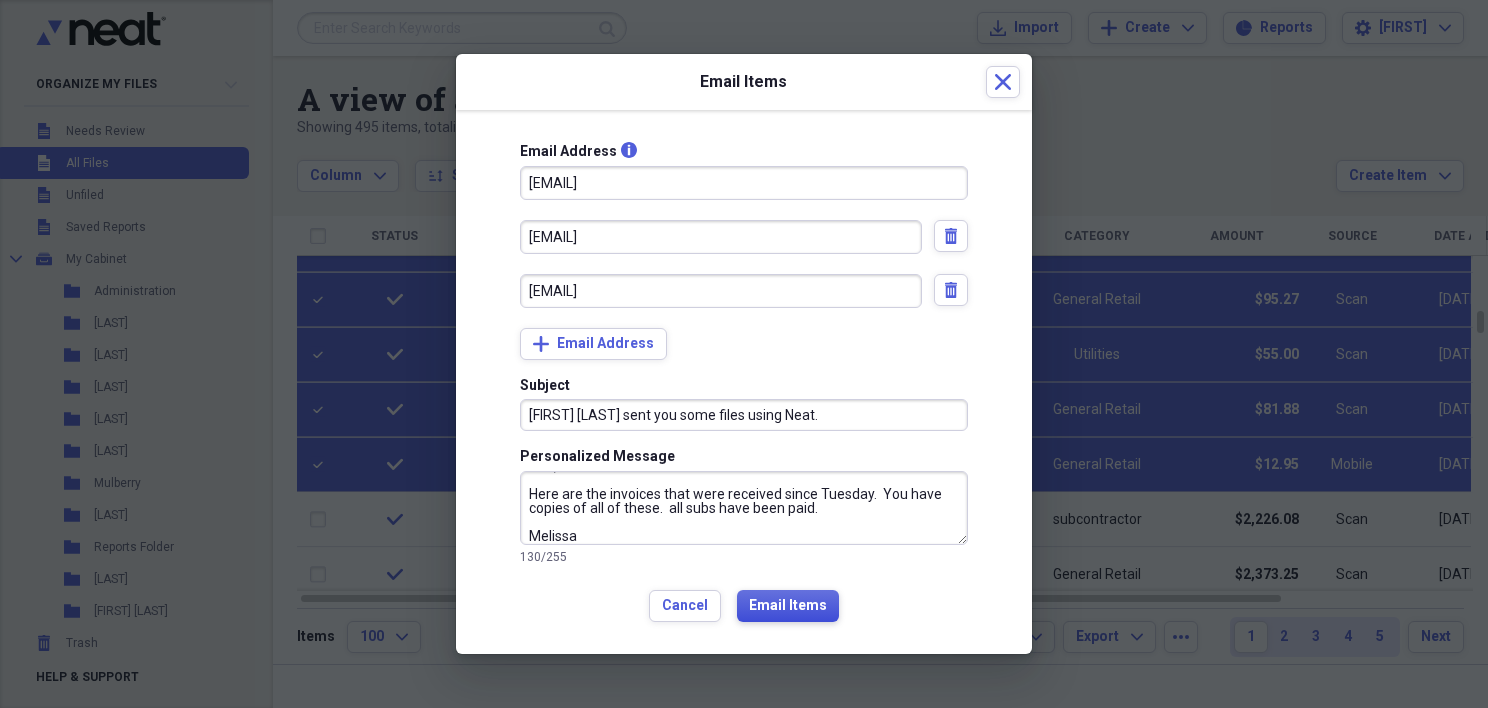 type on "Rob,
Here are the invoices that were received since Tuesday.  You have copies of all of these.  all subs have been paid.
Melissa" 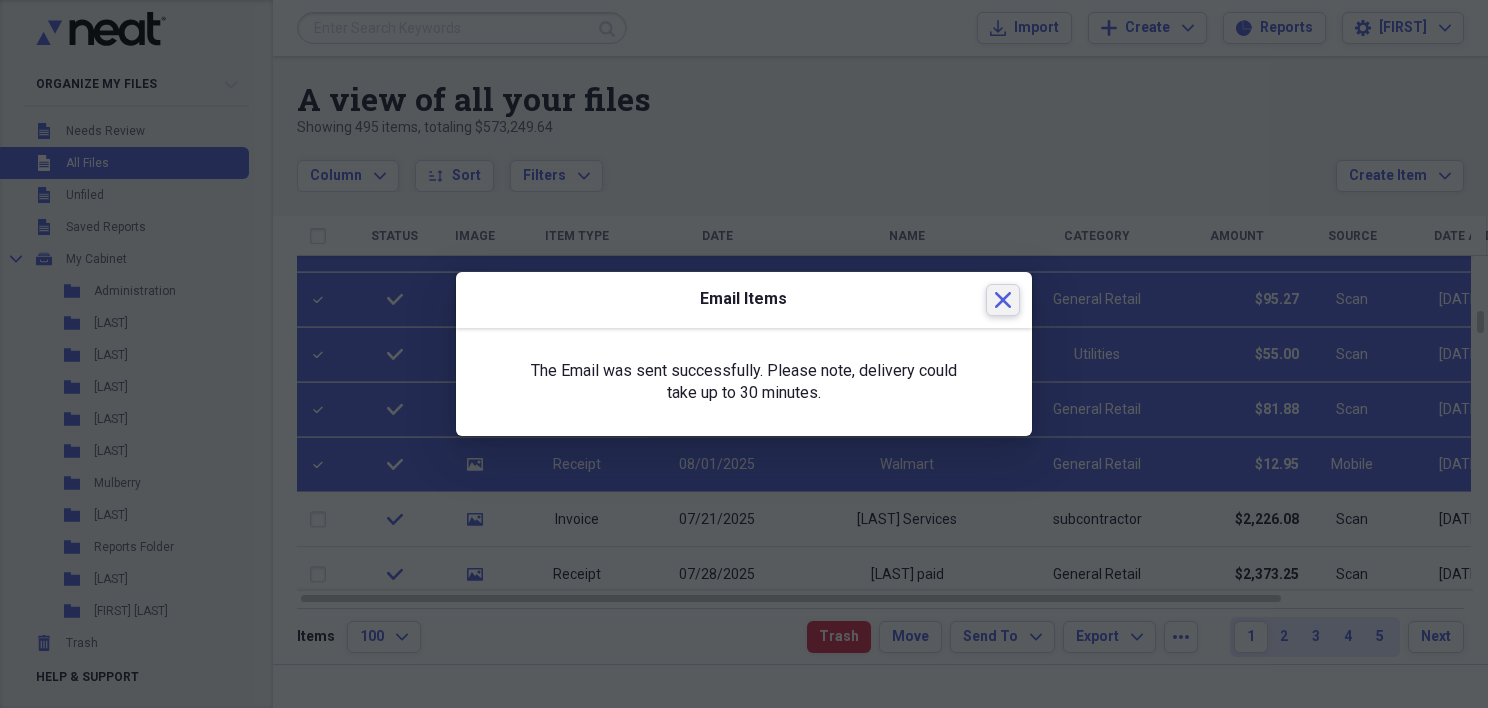 click on "Close" 